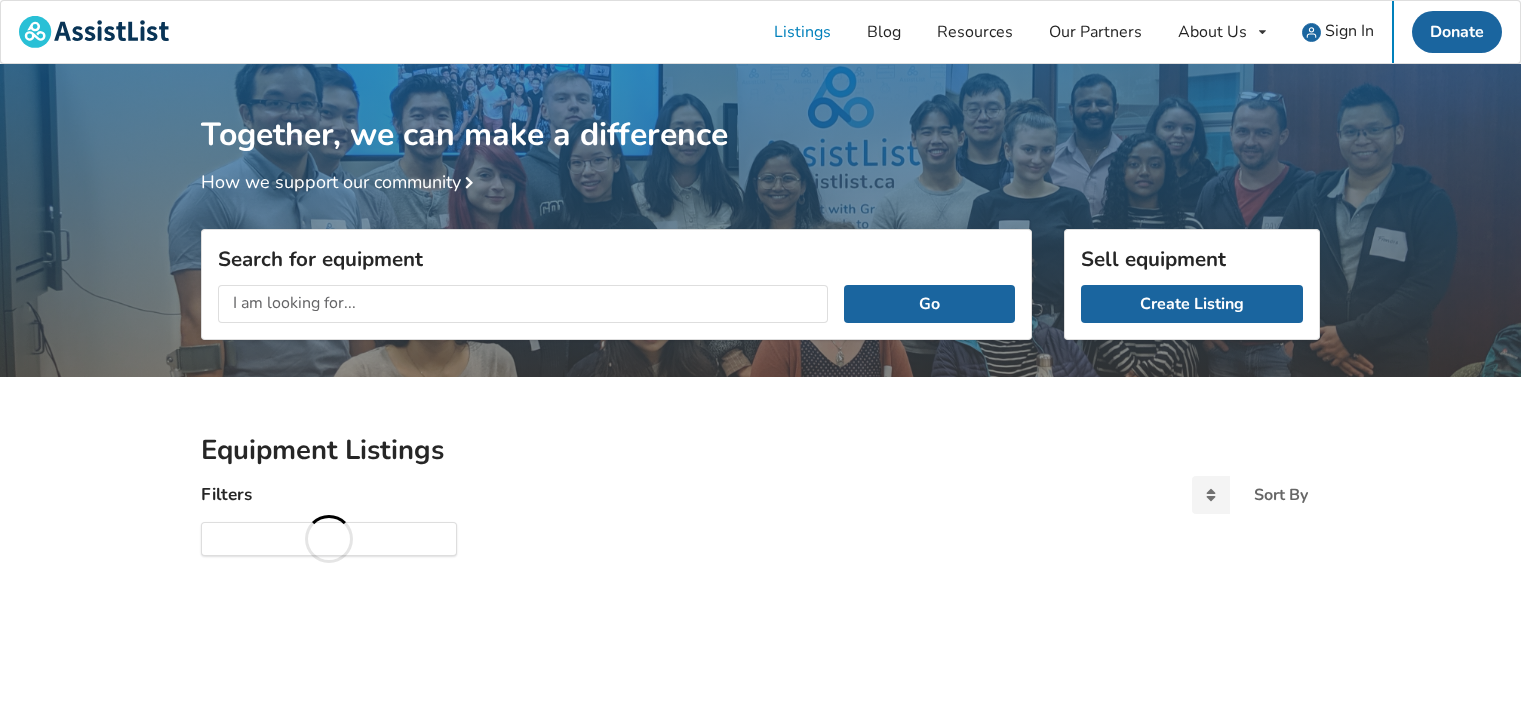 scroll, scrollTop: 0, scrollLeft: 0, axis: both 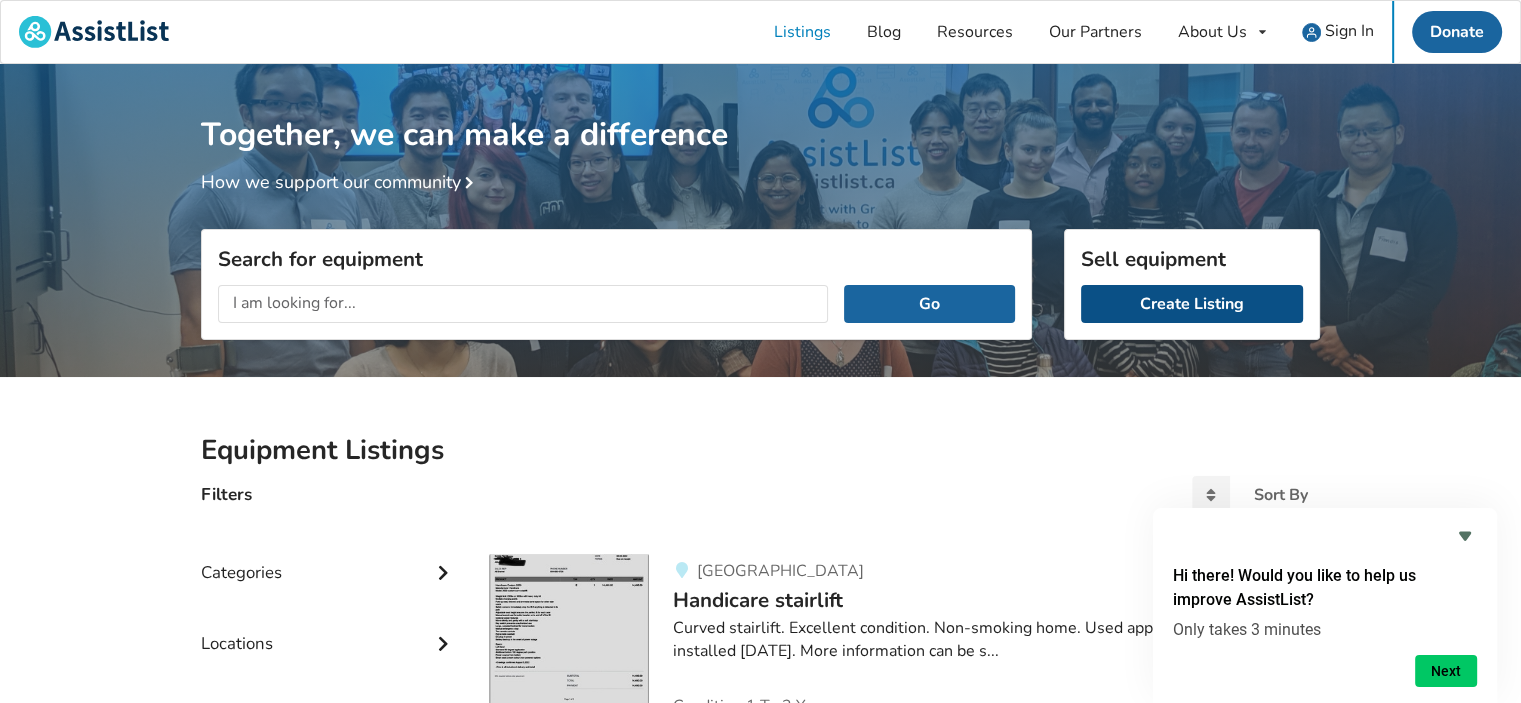 click on "Create Listing" at bounding box center (1192, 304) 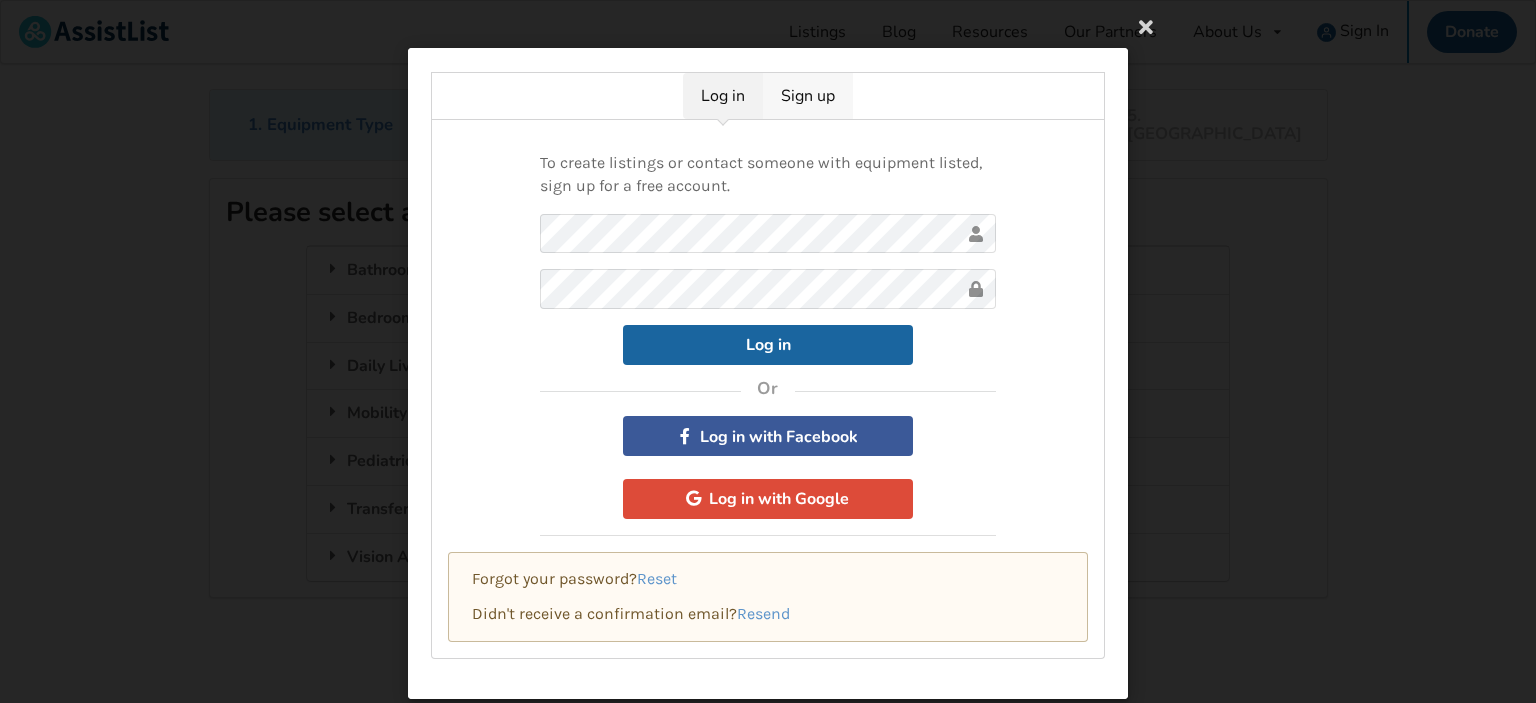 click on "Sign up" at bounding box center (808, 96) 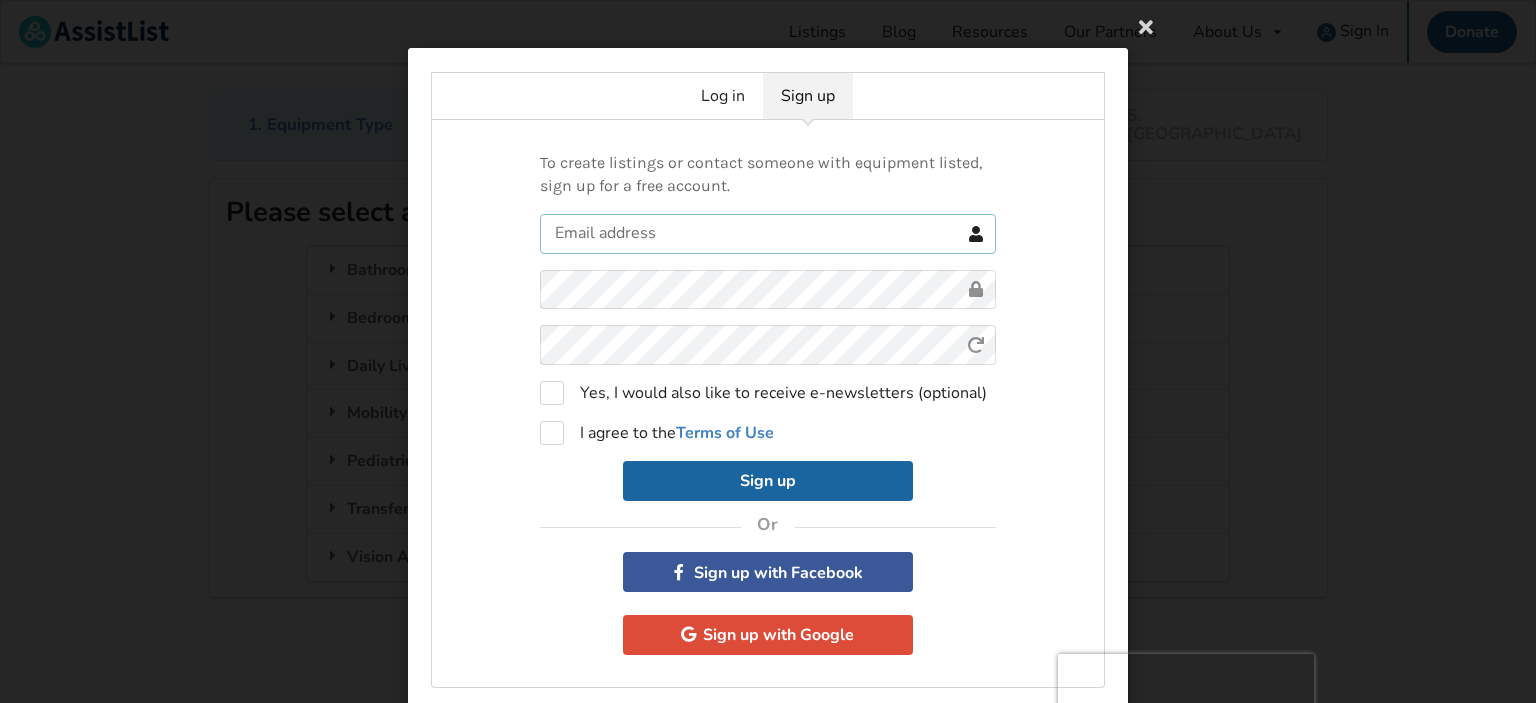 click at bounding box center [768, 234] 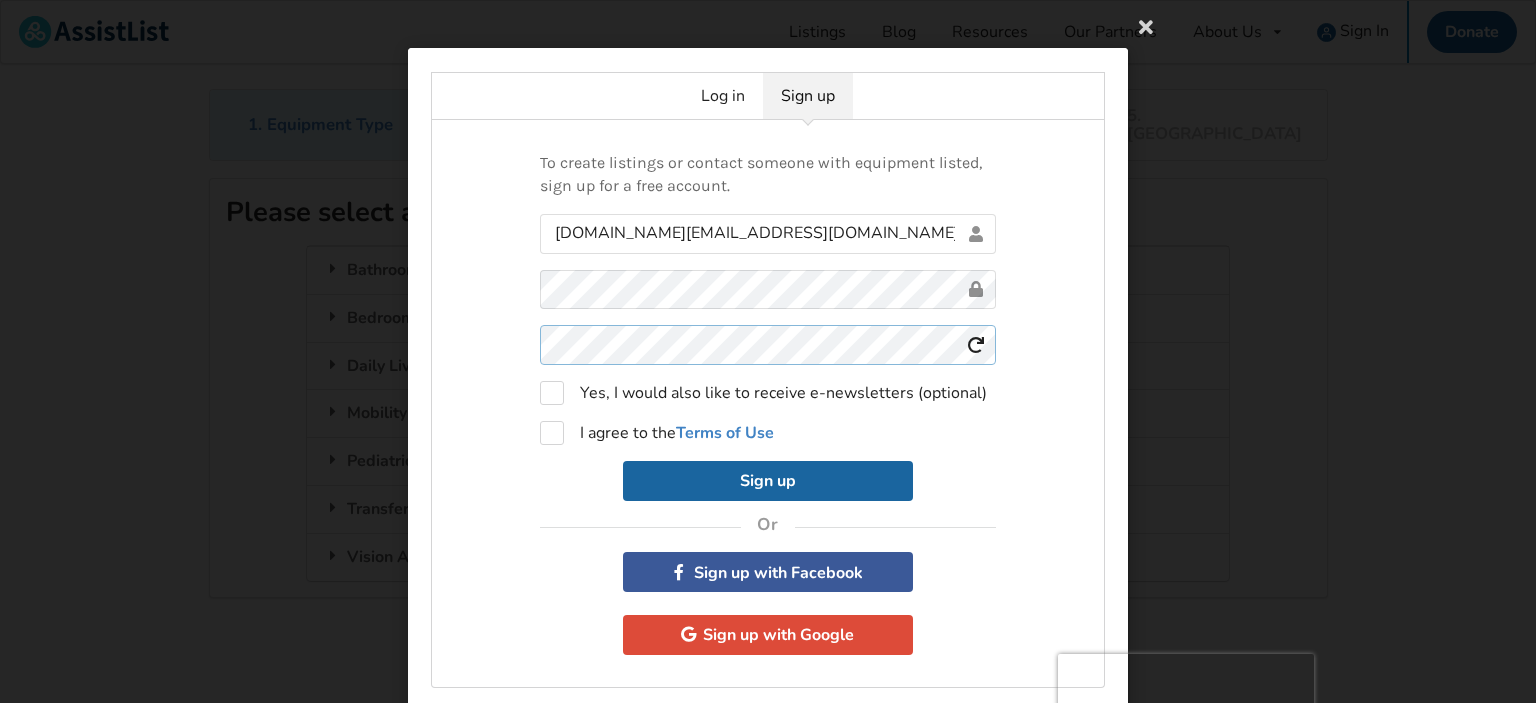 click on "irismare.blue@gmail.com 03AFcWeA73zc46oAGI2s2Is9TZ8V6Yw2390O2OMfm-NU5AN6HGYULtRVA3bK4FYzPSPZPQ4V-UtreJu3lKvStJfOEHxa6y0m_riRrdcV634wAn0_n3U81Y1DoMKWn7_nqs4QGOPfVJBYsb8OQlajUZbfn32zFCsdVi_gm42JaBtIXW2PCj19UqfFdj8vJ6YPX2zMlI7n97TxcZFl4886iGtWgrYlmtkSYnik125Dmp5HSXvASfevB_YCfqPoYQv3RL1OGftz6lySzfhEVsrvmhUk8MkivRxa36bqGEUfK_f8XBfDfDw7ncBDr5T5w4SNU2TGxdNiMHhoXHbyn6jy6FJuQPalxpcSBrFN1P1D8bBr-Zm0cIkcUf42fkTs0OERn9Ukd_R40gDInyDh9XhndbHuMa7j5n1QwkqhFfgfZm4qDiqq9nyamoYw8pXCsJwmUbKnsmB9WNYqQLyPcDMOP7sJMtJNQXVfGJvmUWLvjkJHZaSm_RetCorRxsXZwRJUmYvElZ7_Vow4d6Vi_EamBHFlhJvTMeUA9KFstLAXXq2IHoIRU-dHYRNslSyXkKcrZrNbhGrOJIWSc6dvKpUcCNdHLTQj3Wy1EFjLLdETcf-WMNBqD9882O_QJ_X-HqEyO7BDQD742KWbzwBTl719siQk6iRuldFGtl9Gdg0Il7yLmcnTux8wrsakIB5Ay-u_9EL_4lhaSO_Zex7qROR9_T1OwA4AZt6vzwpePGIzptNK-koR2snECKBSQ-NTlEPJh2M5gJibJVjRFb75xJZeNKRZWXE6UoVp3aT6kKjKCRYNXeHvKVSxB0nefXMMzHr5R72dtZPqF5G0zMHVhVlC2TkBbQ_fljroiaRUIIri1QVCPy1Kv1xUd3jV6N40cQf_H_L3Iyu7pjxtOB_9Qg8eo4uoEOR00riRFj1vHip6k6XTgIlhmpX9w_1gG0IO5wIpfGXIBzsvLSFXgzB_0pvgMyKLDLovPqELY1hw" at bounding box center (768, 357) 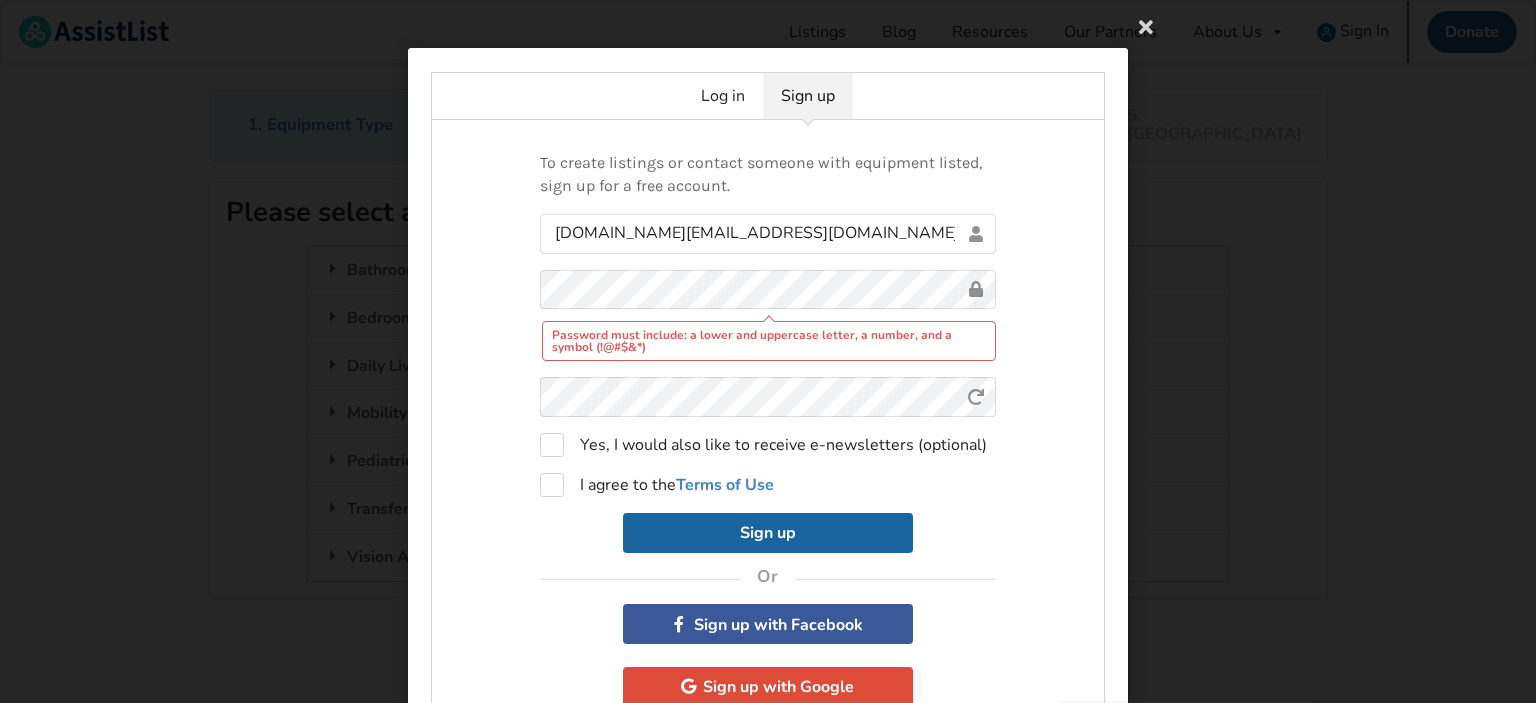 click on "Password must include: a lower and uppercase letter, a number, and a symbol (!@#$&*)" at bounding box center (769, 341) 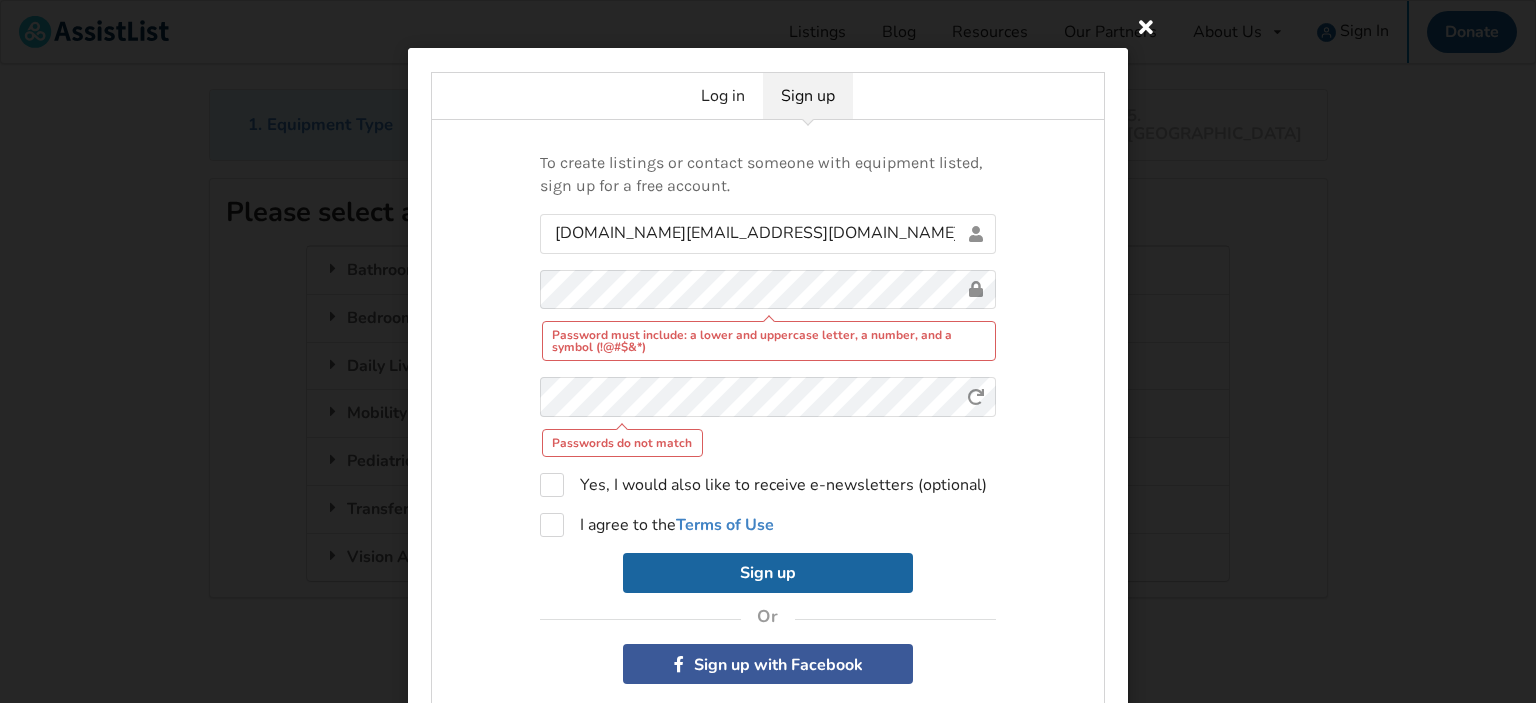 click at bounding box center [1146, 26] 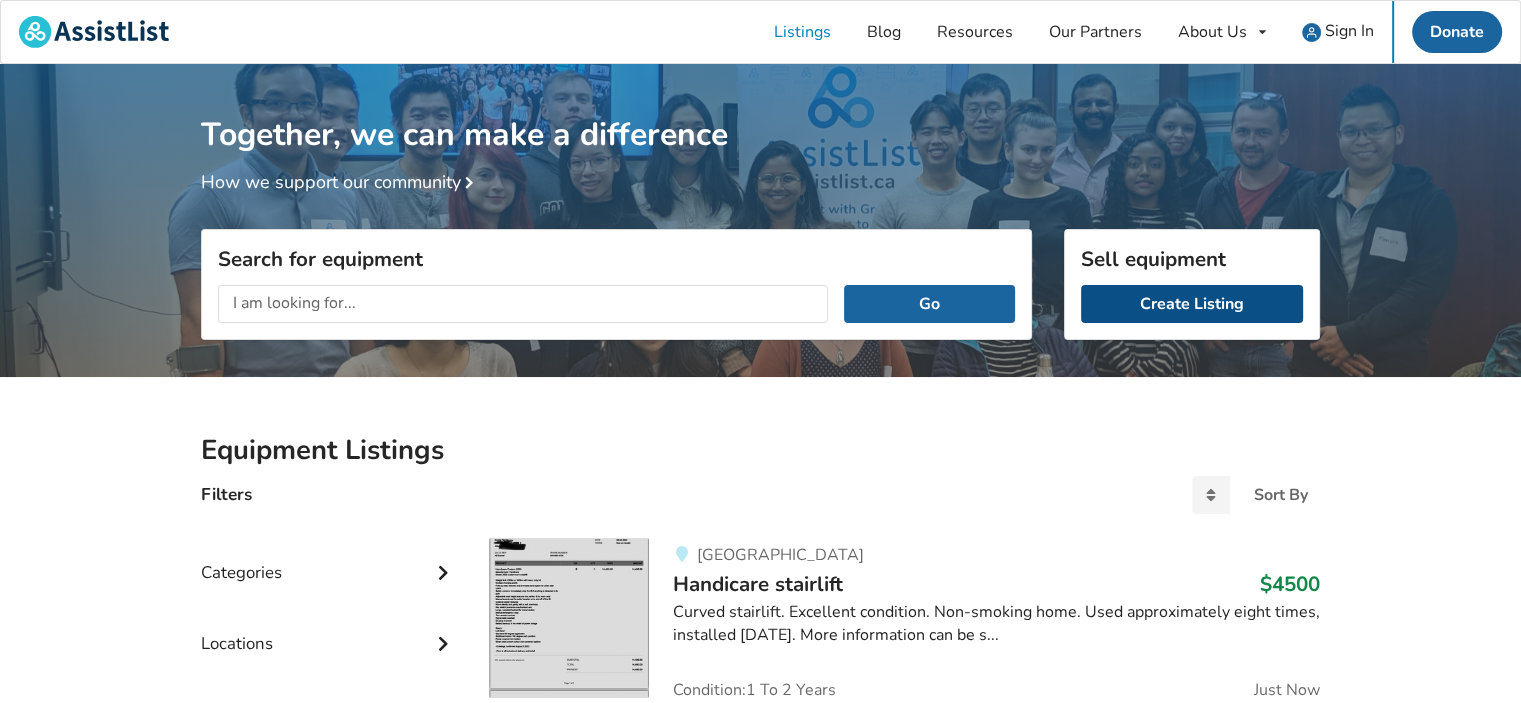 click on "Create Listing" at bounding box center [1192, 304] 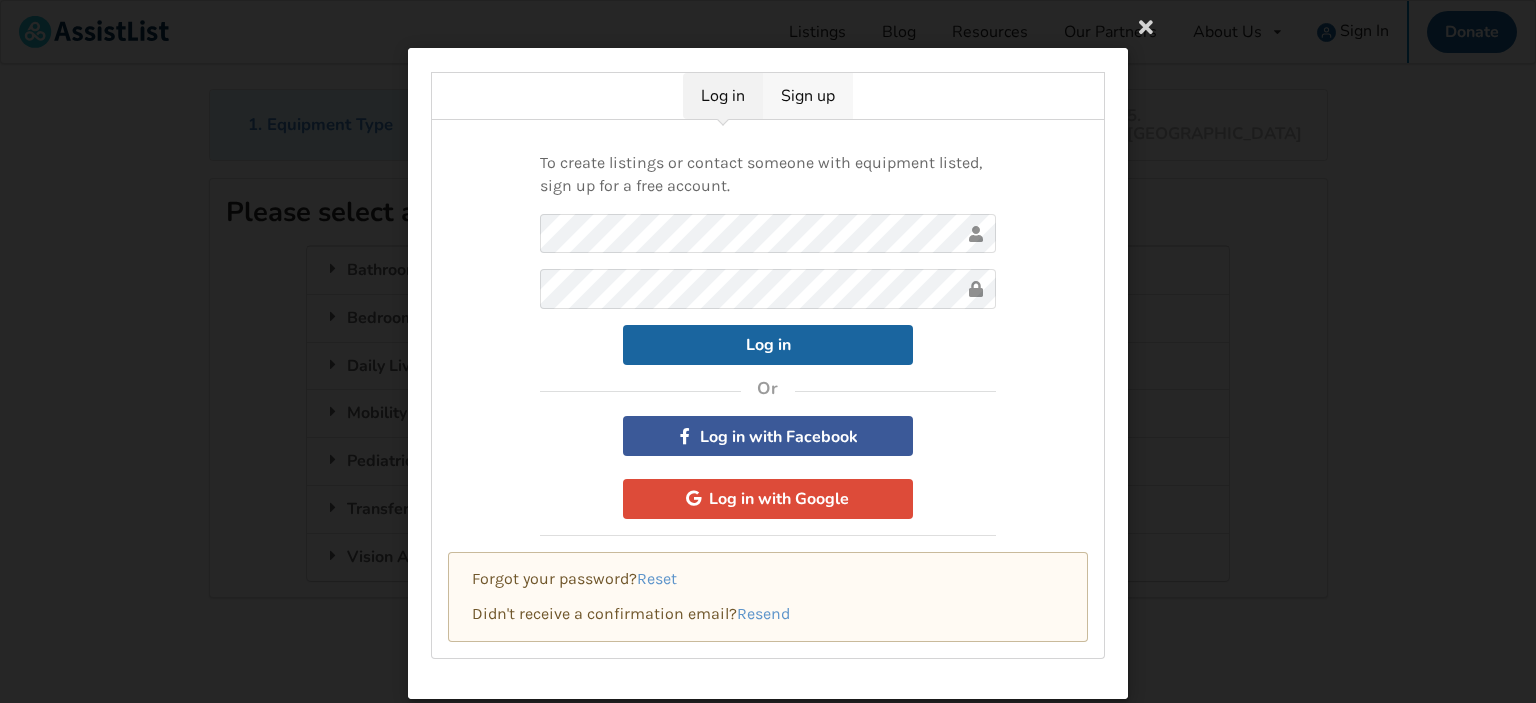 click on "Sign up" at bounding box center (808, 96) 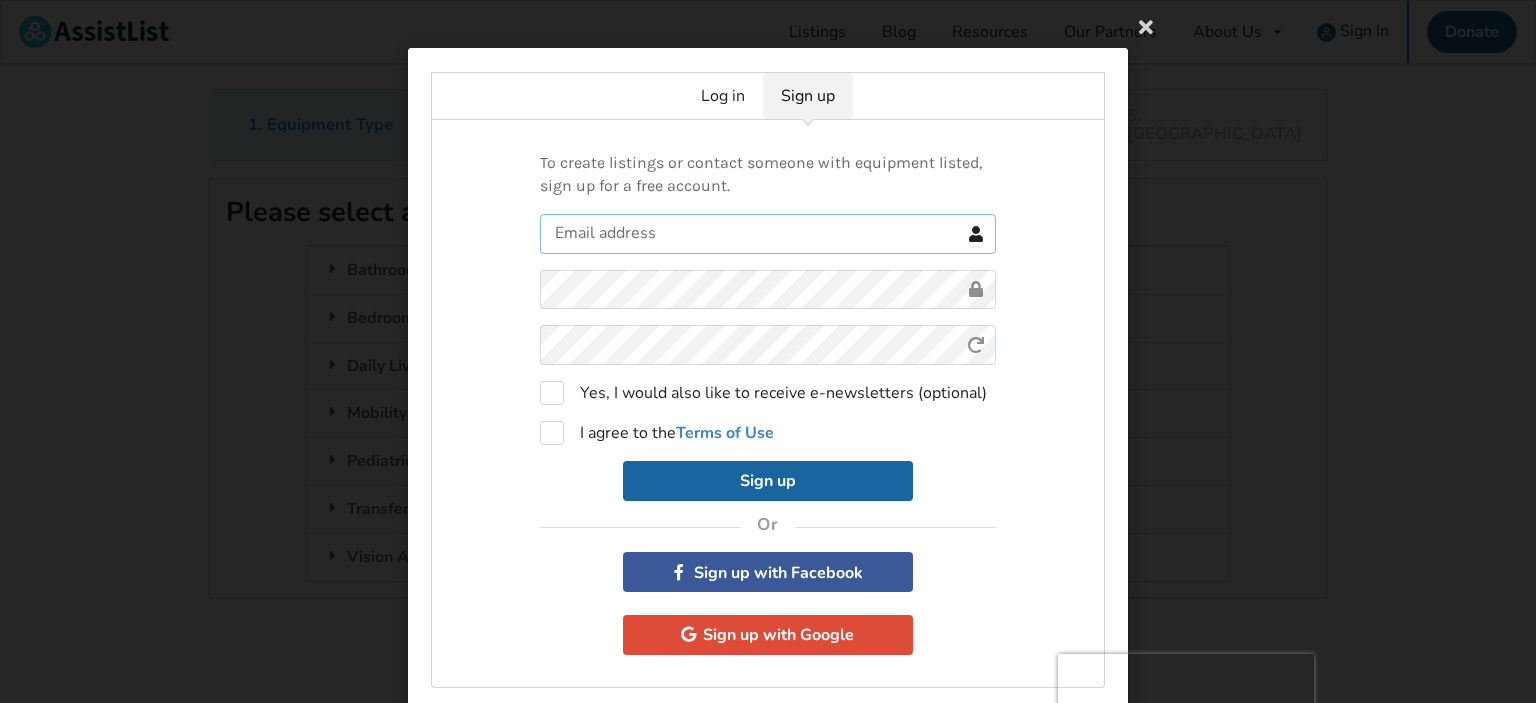 click at bounding box center [768, 234] 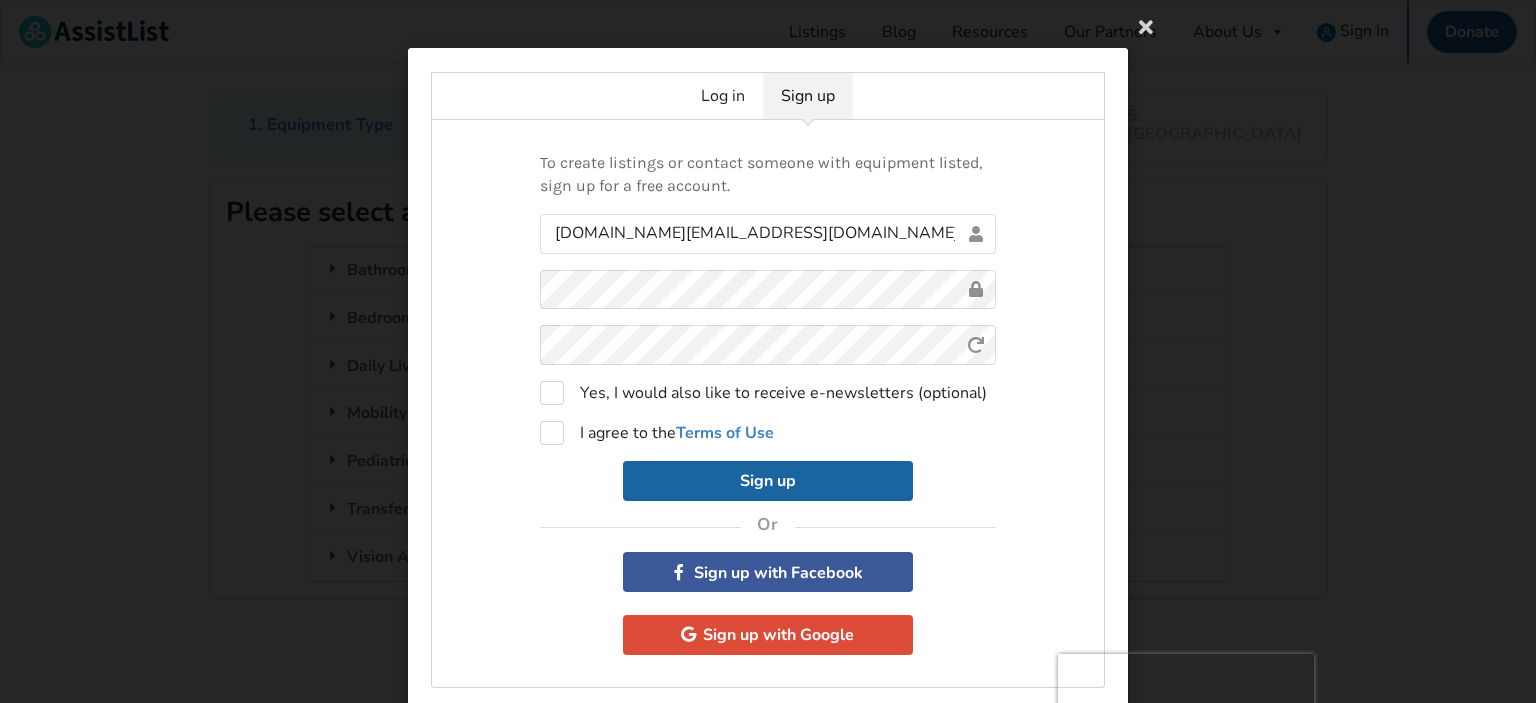 scroll, scrollTop: 4, scrollLeft: 0, axis: vertical 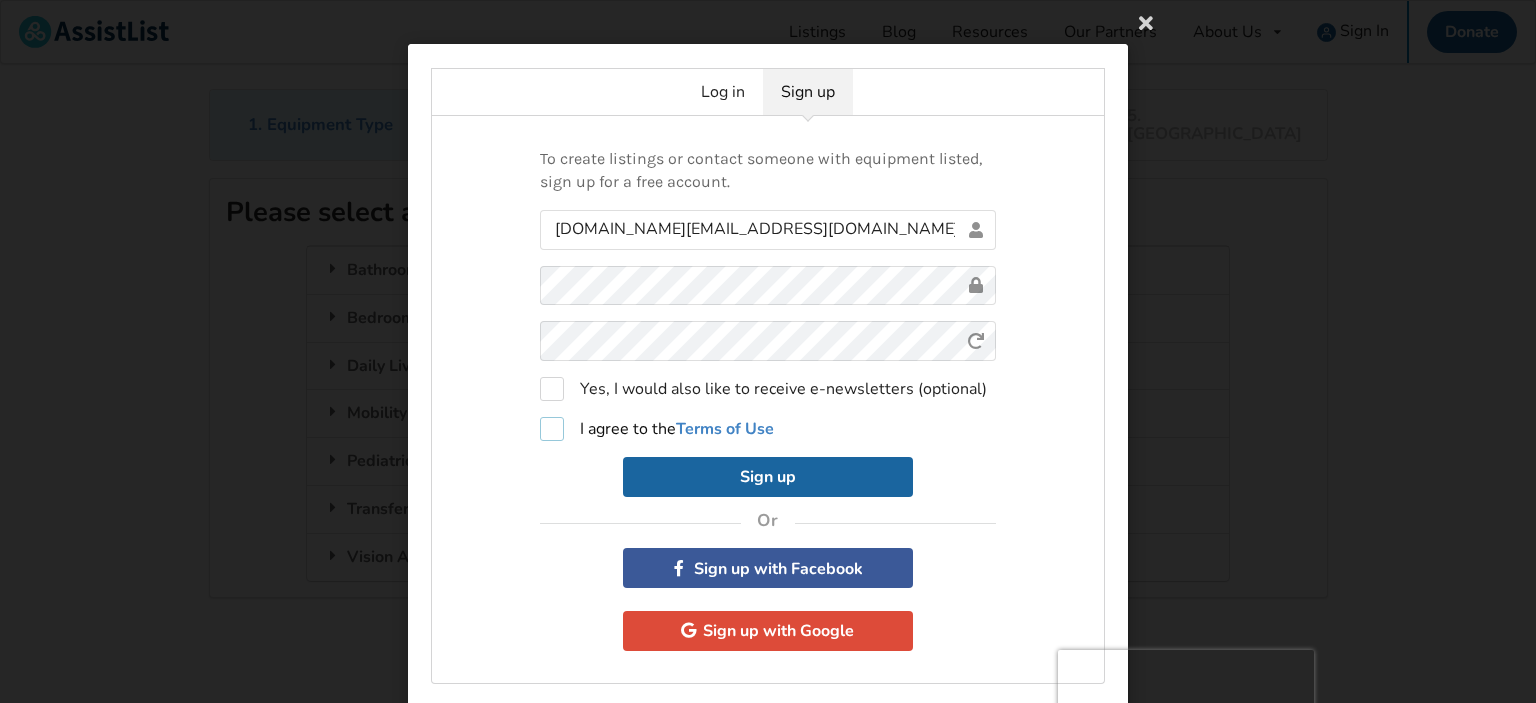 click on "I agree to the  Terms of Use" at bounding box center [657, 429] 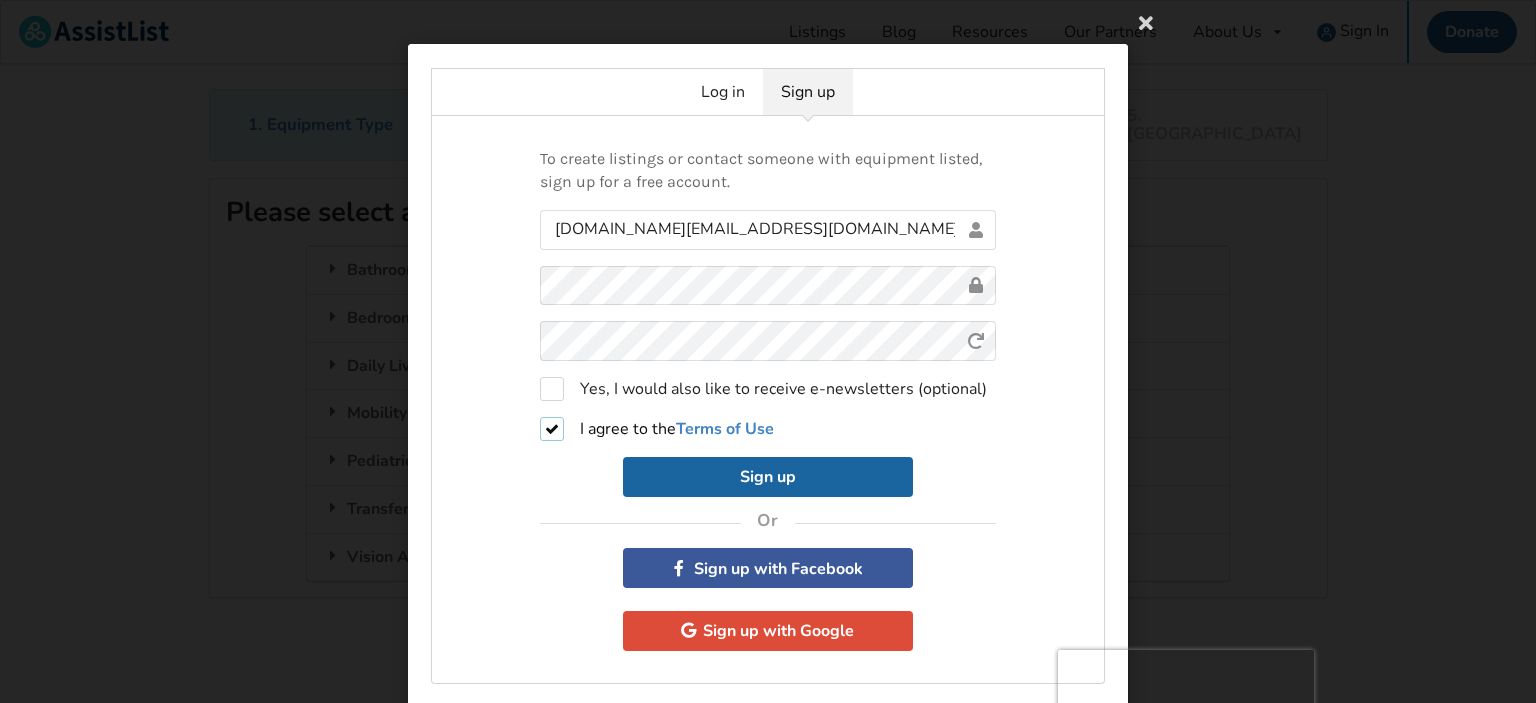 checkbox on "true" 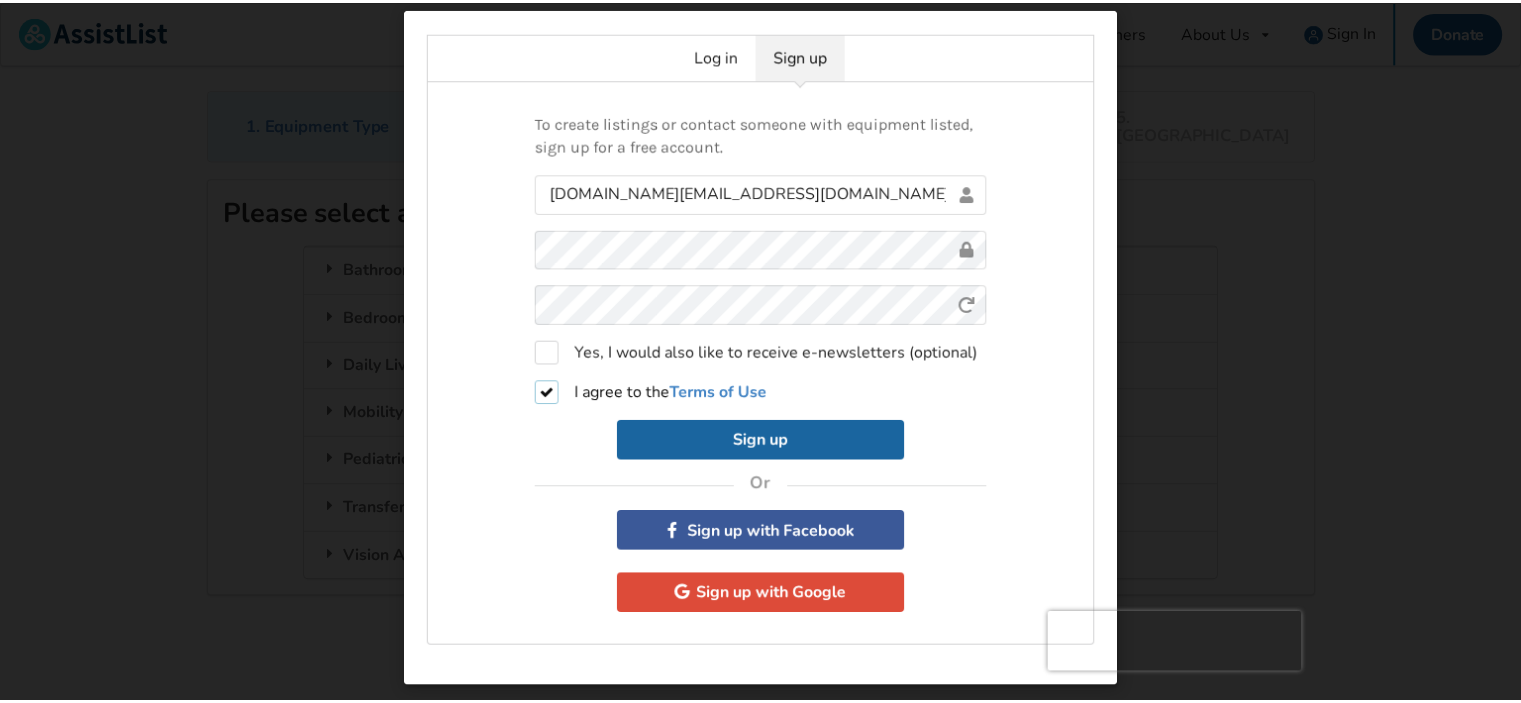 scroll, scrollTop: 56, scrollLeft: 0, axis: vertical 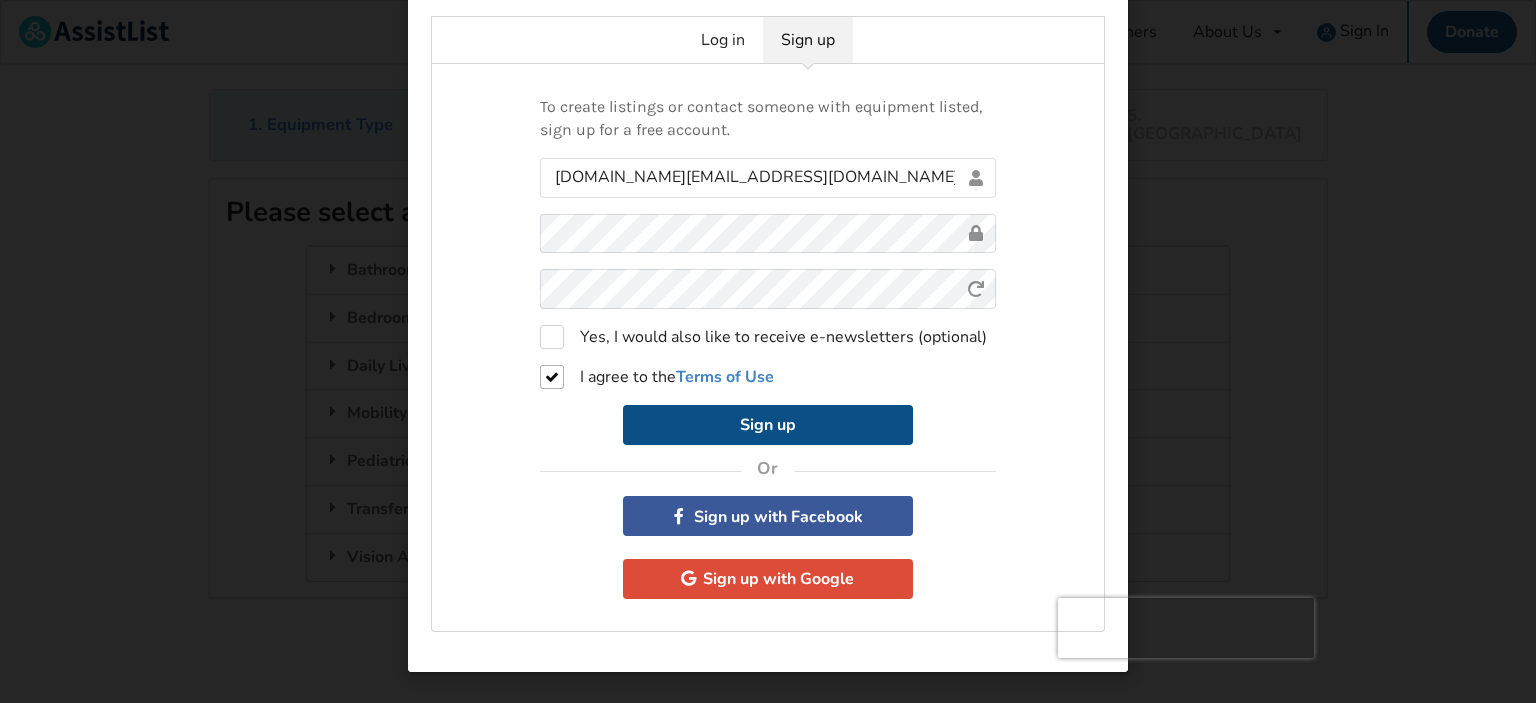 click on "Sign up" at bounding box center (768, 425) 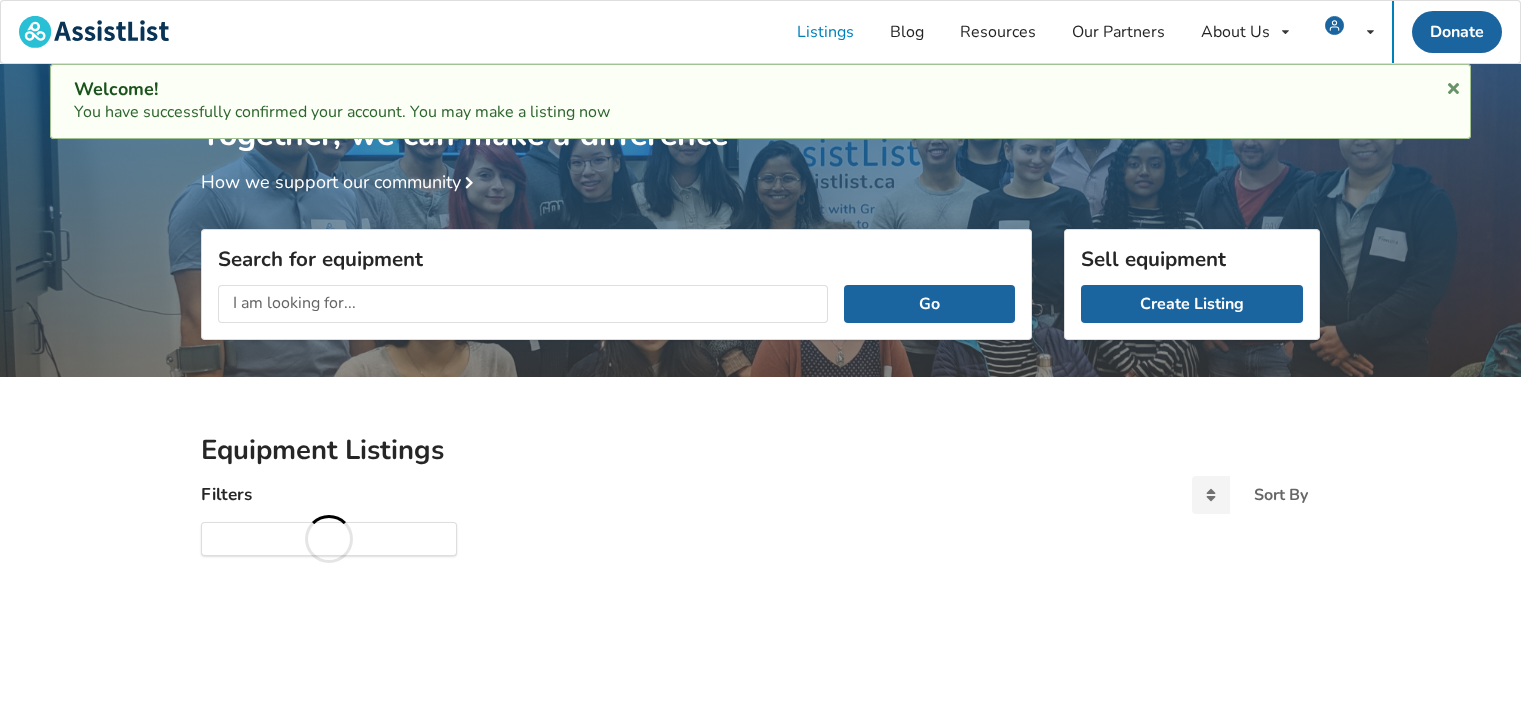 scroll, scrollTop: 0, scrollLeft: 0, axis: both 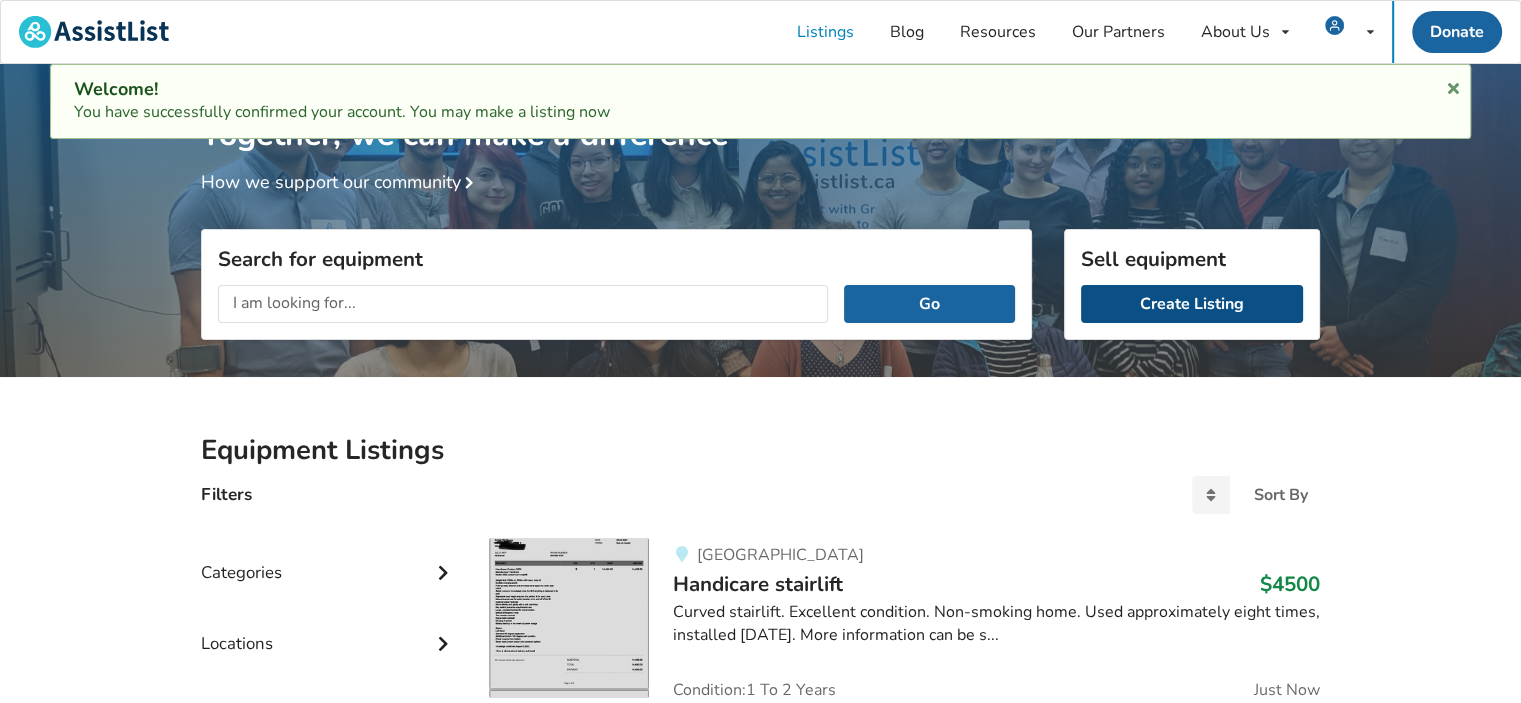 click on "Create Listing" at bounding box center [1192, 304] 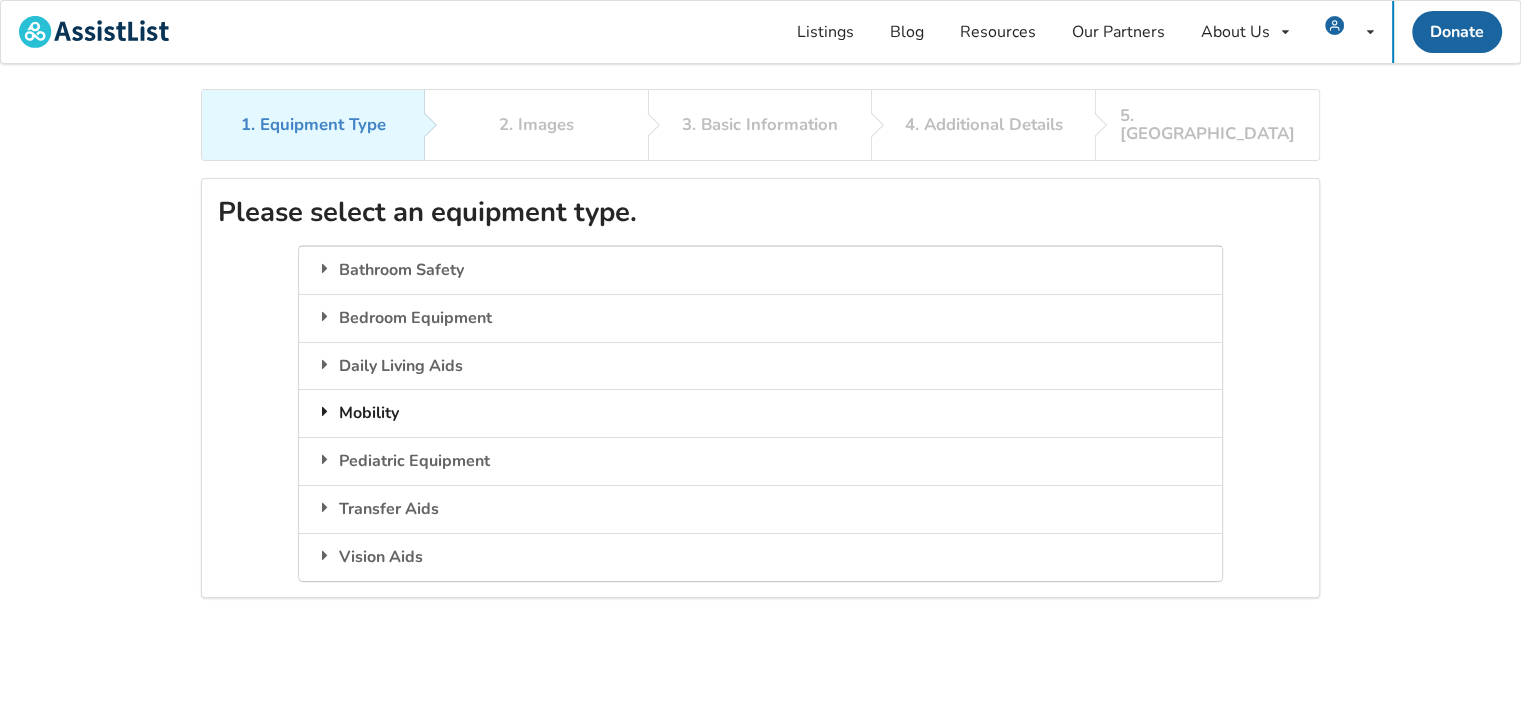 click on "Mobility" at bounding box center [760, 413] 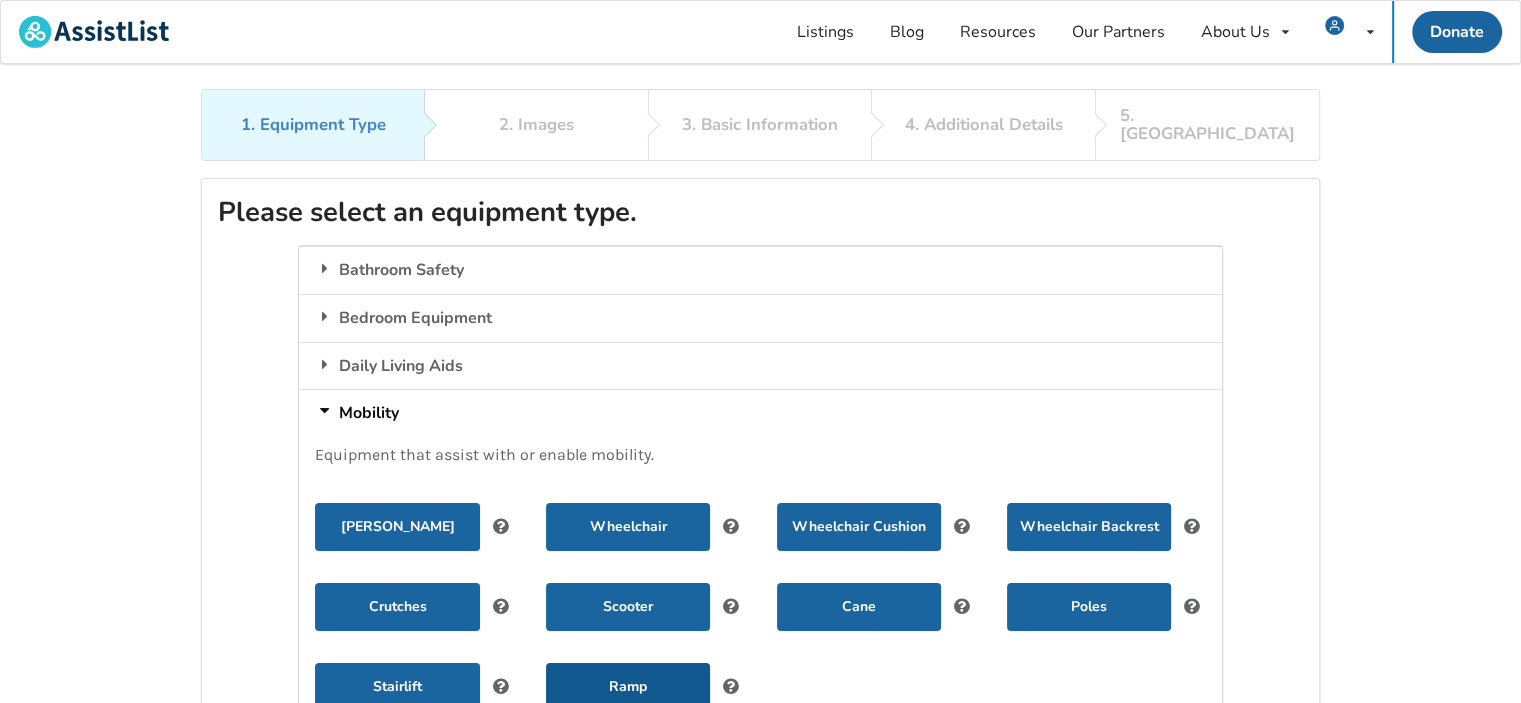 scroll, scrollTop: 100, scrollLeft: 0, axis: vertical 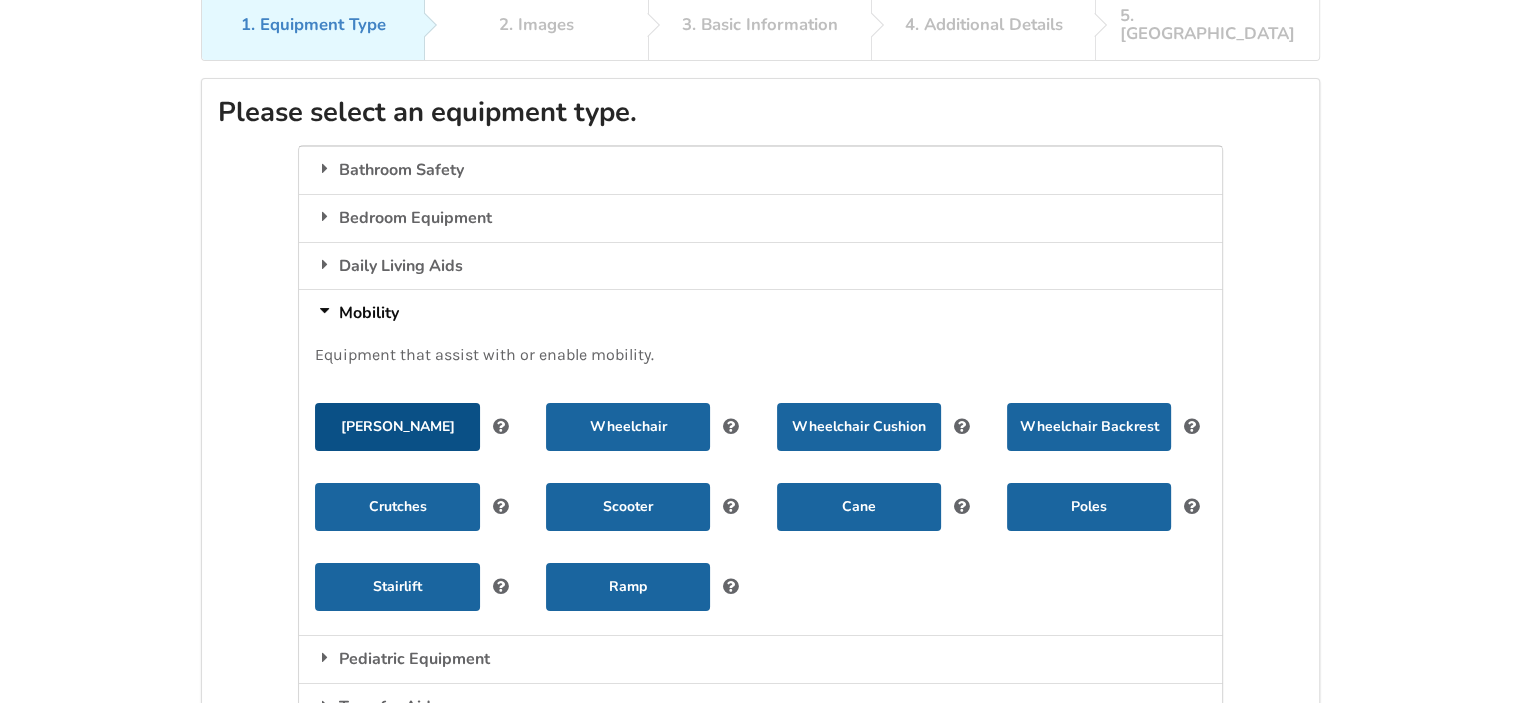 click on "[PERSON_NAME]" at bounding box center (397, 427) 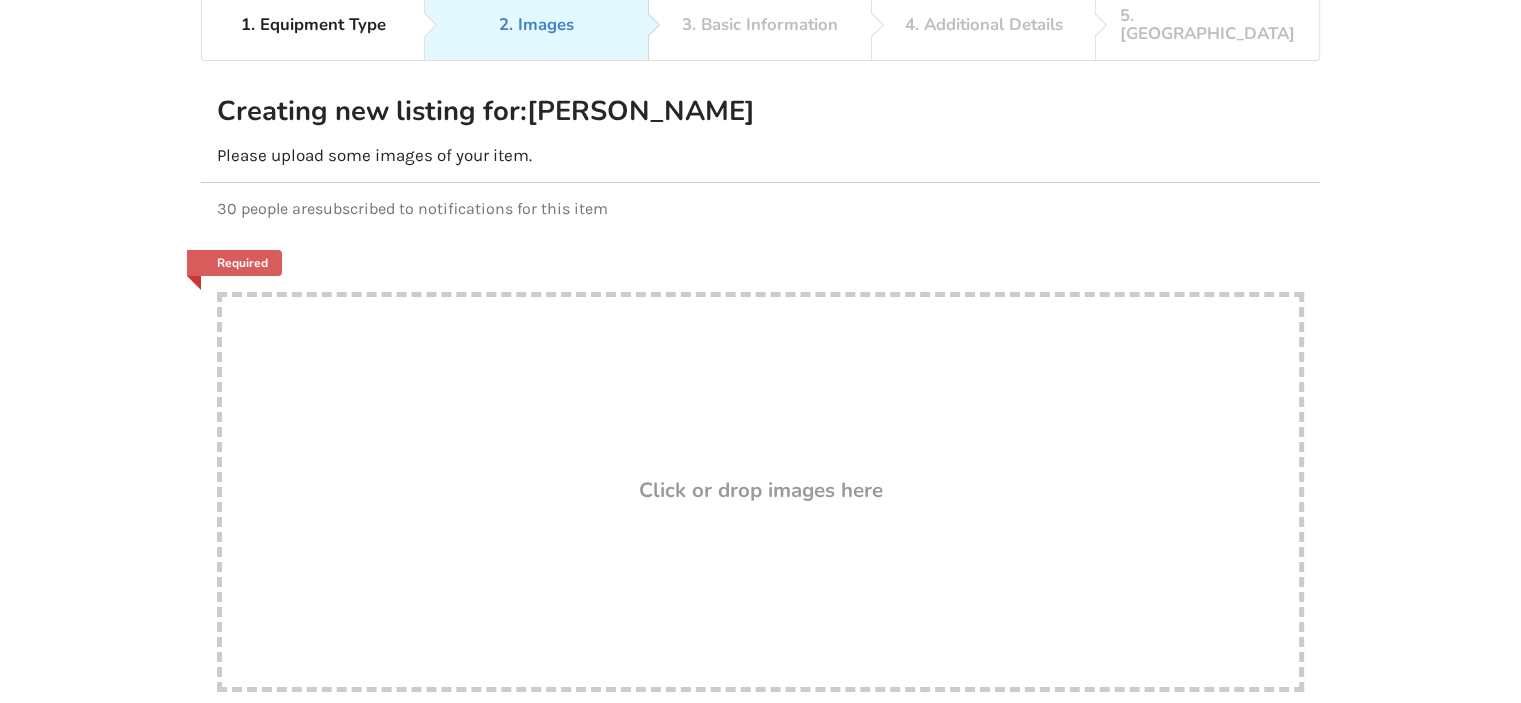 click on "Click or drop images here" at bounding box center (761, 490) 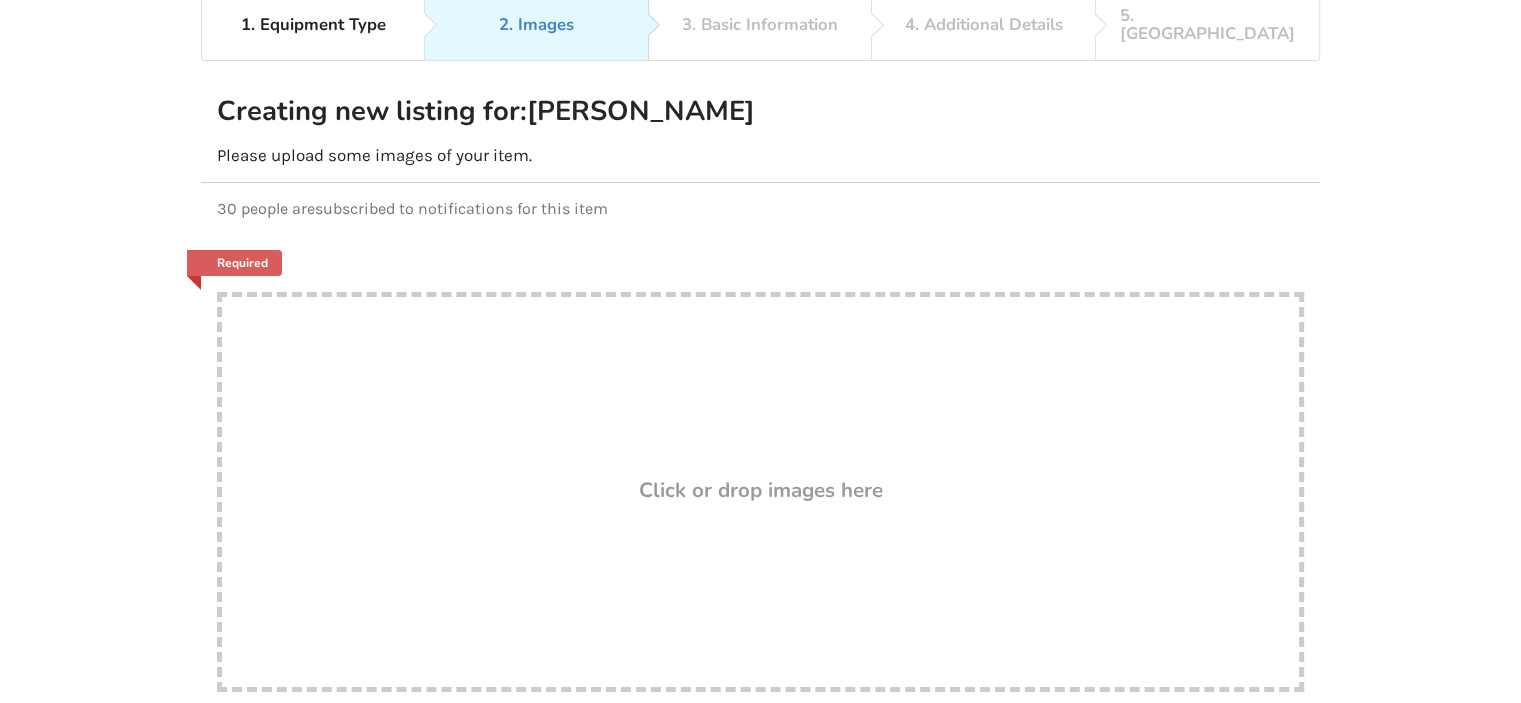 type on "C:\fakepath\Screenshot_20250726-182703.png" 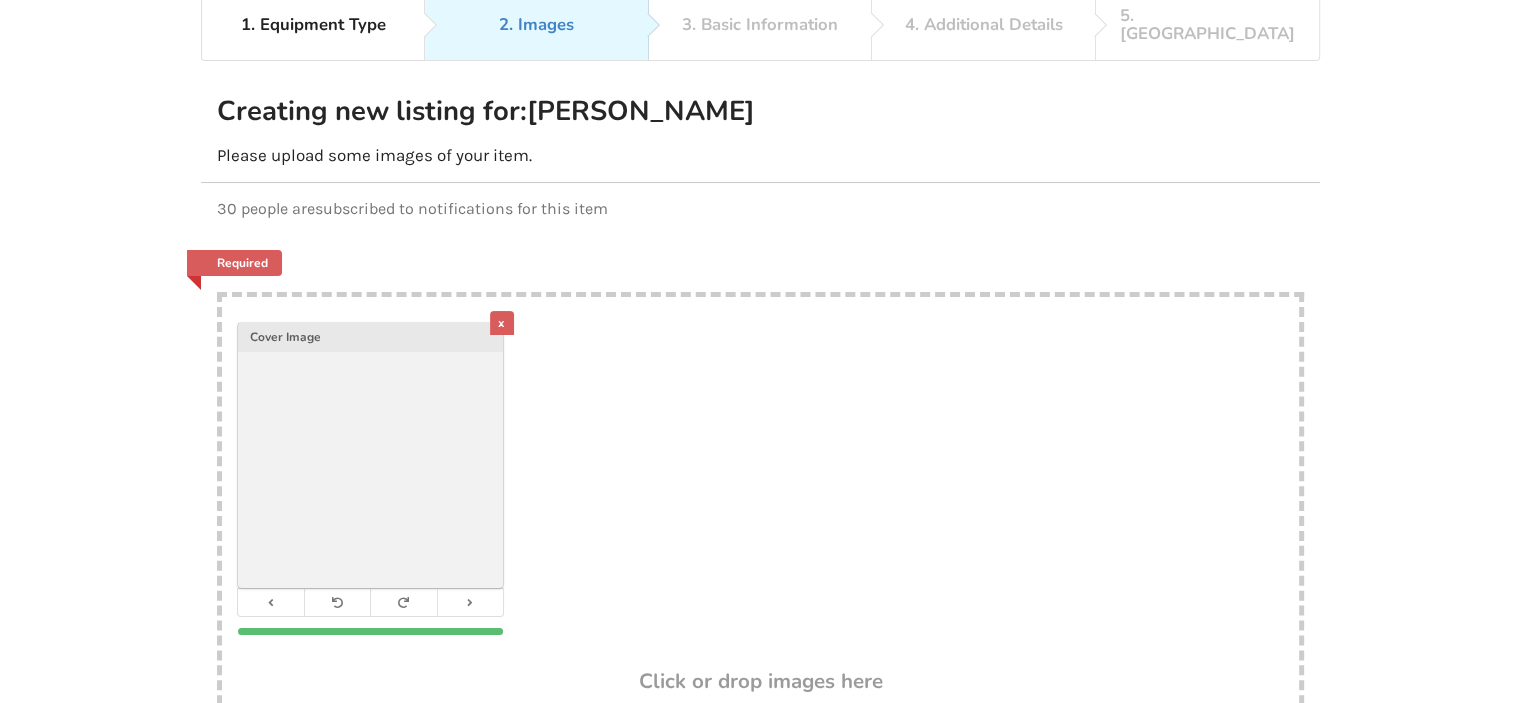 click on "x Cover Image" at bounding box center (760, 484) 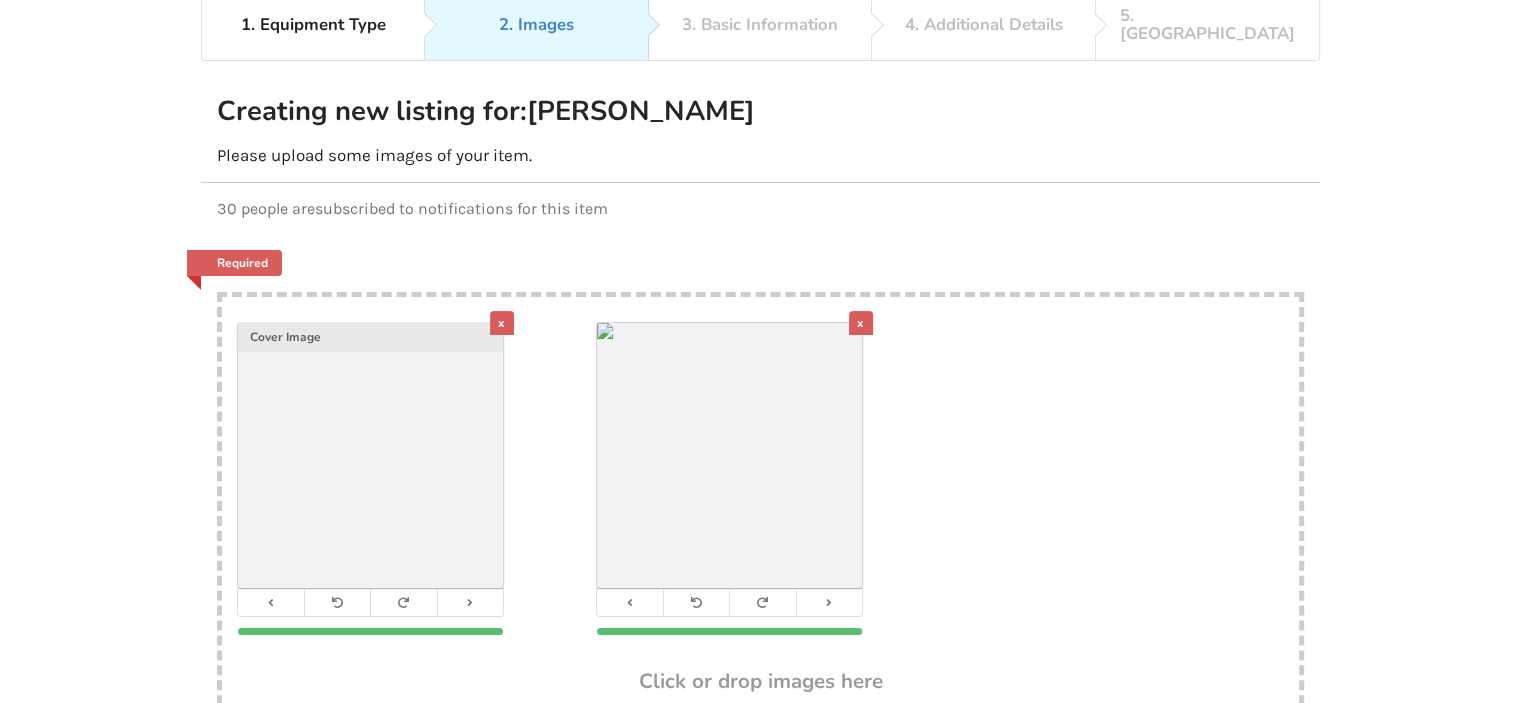 click on "x Cover Image x" at bounding box center (760, 484) 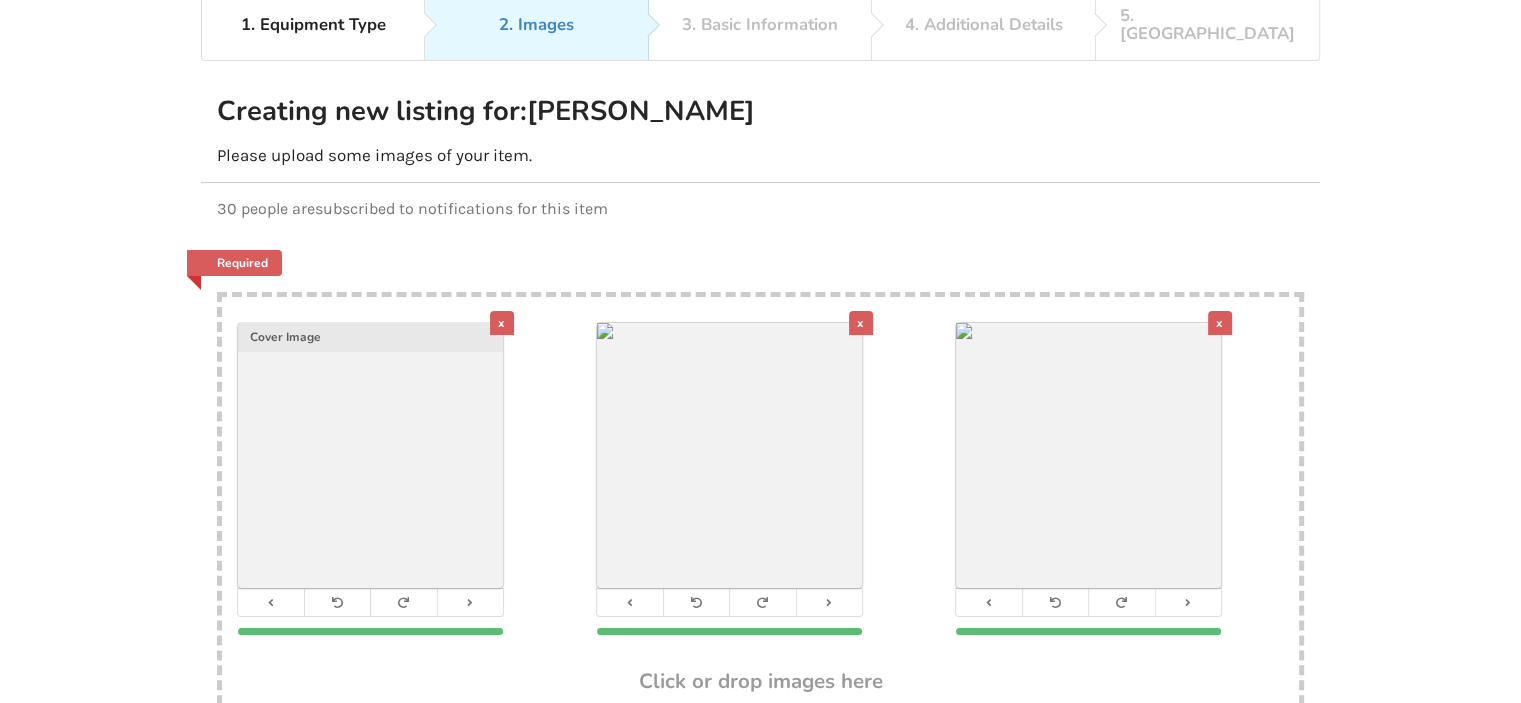 click on "x" at bounding box center [861, 323] 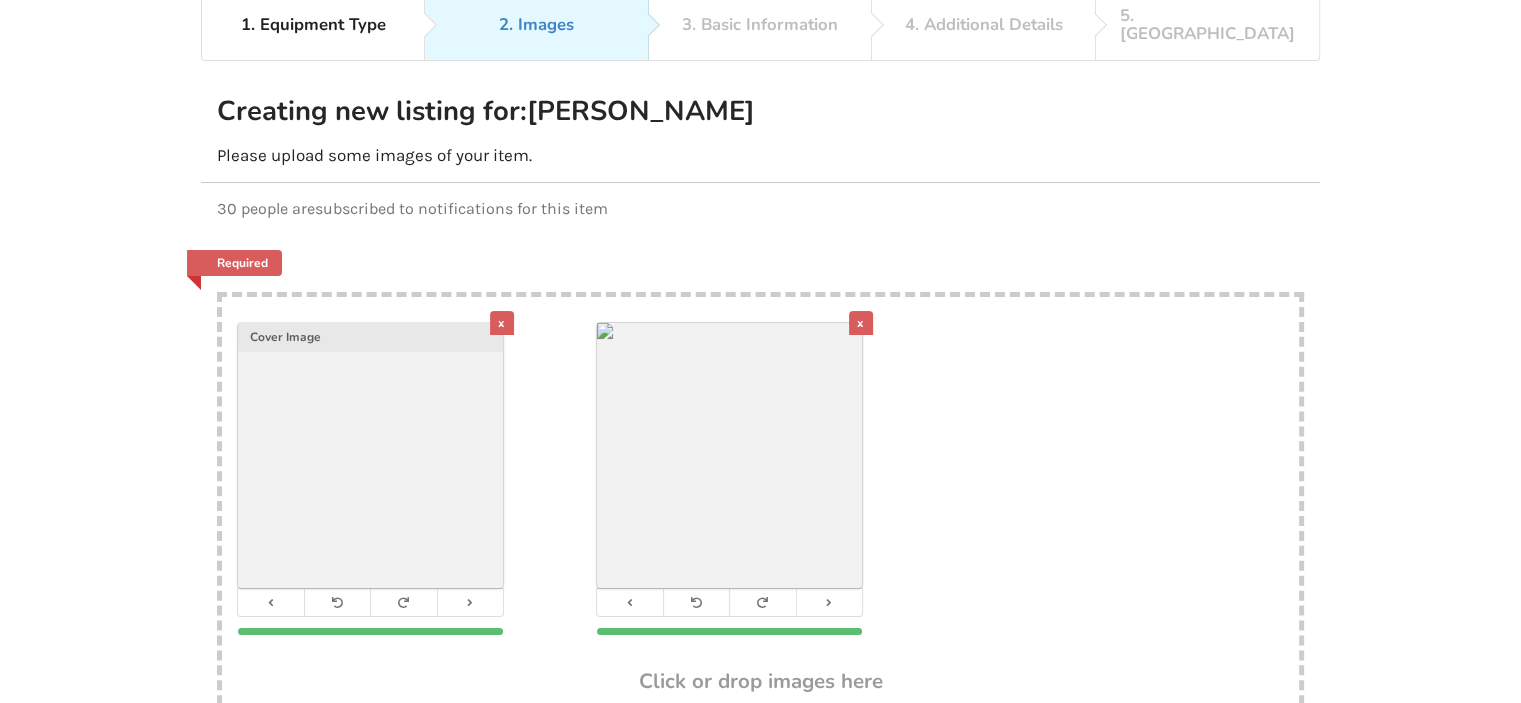 click on "x Cover Image x" at bounding box center [760, 484] 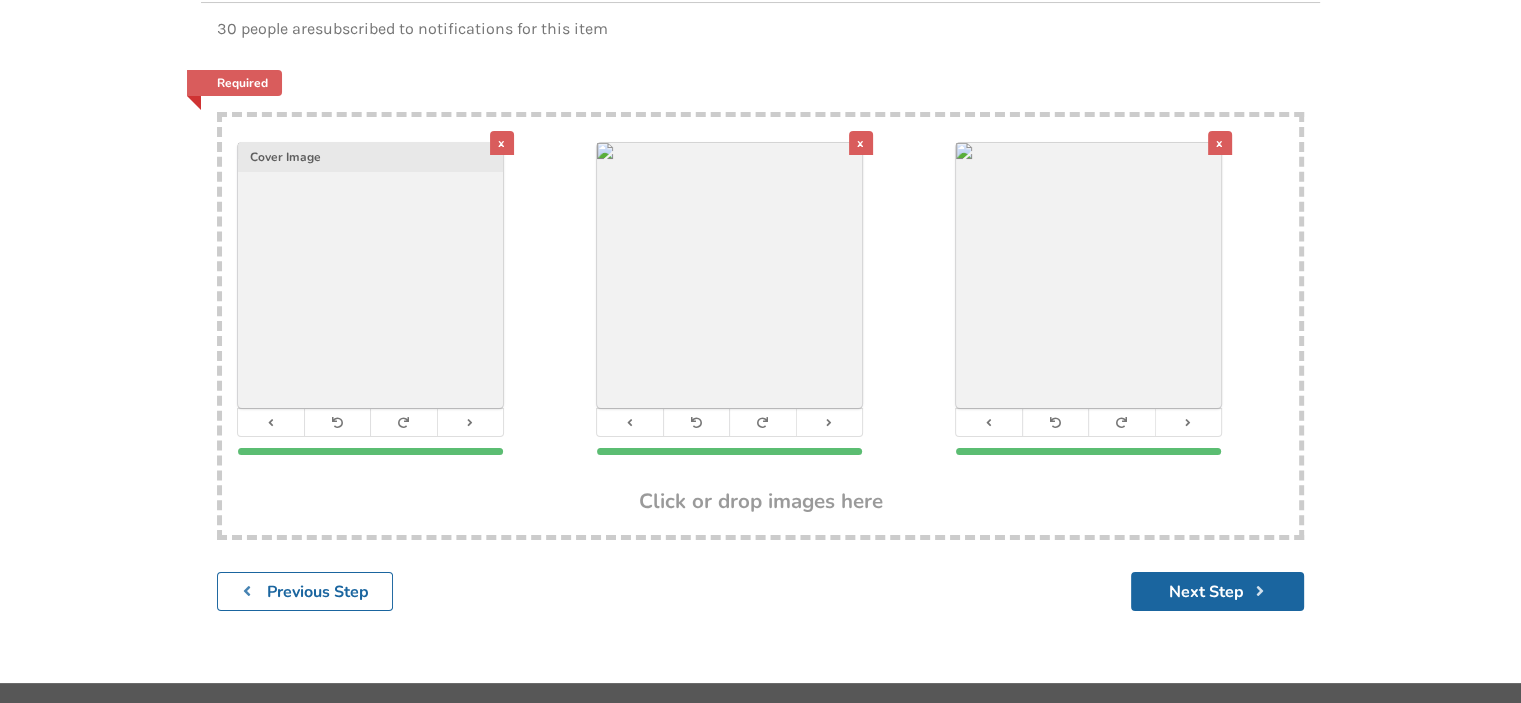 scroll, scrollTop: 300, scrollLeft: 0, axis: vertical 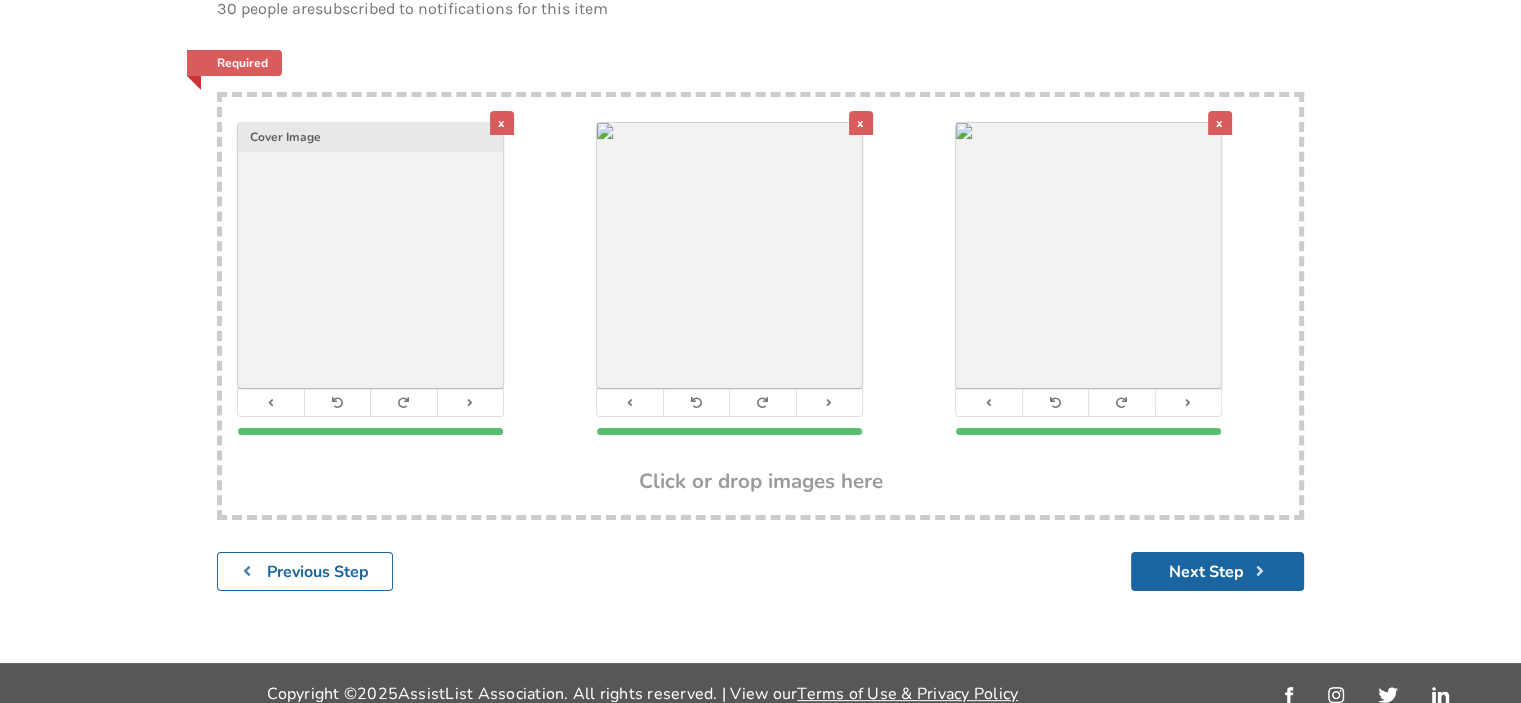 click on "Click or drop images here" at bounding box center [760, 483] 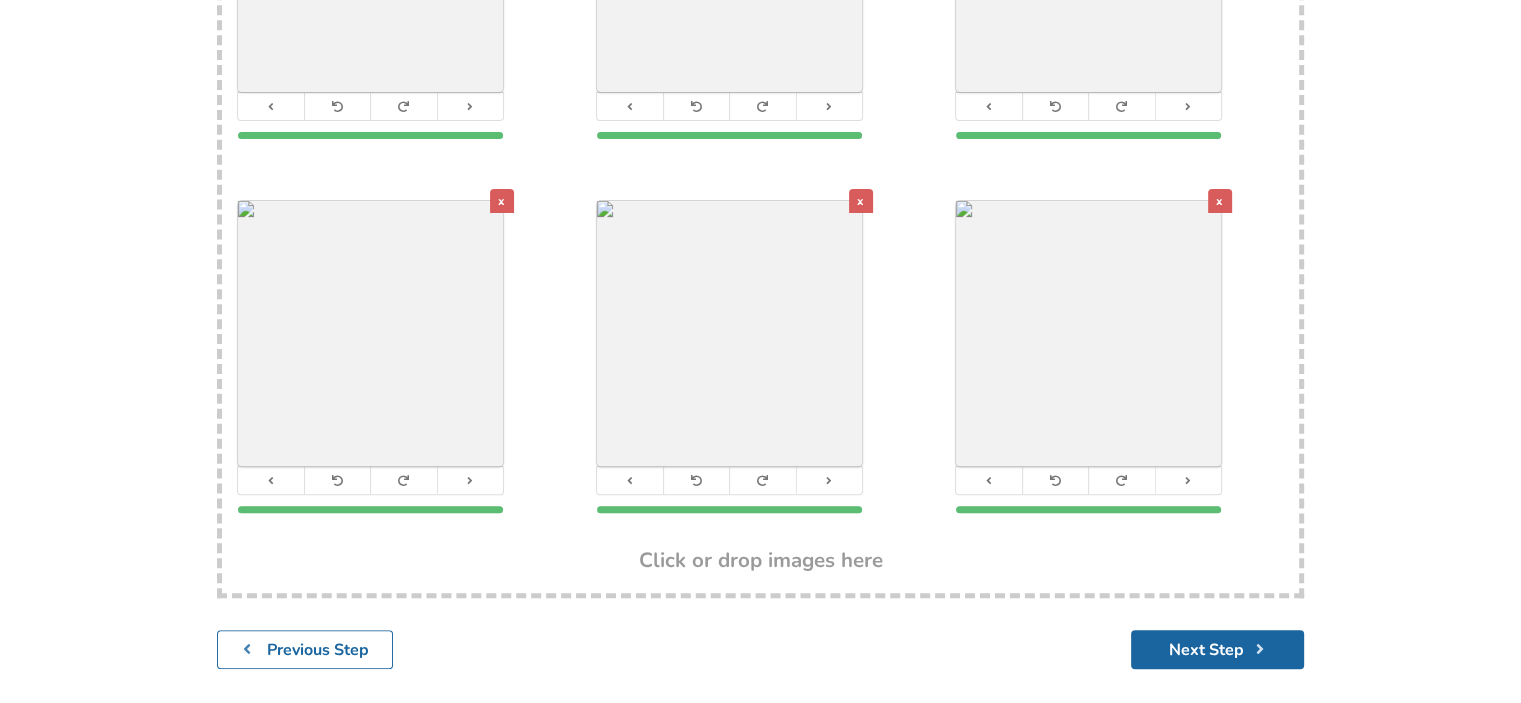 scroll, scrollTop: 600, scrollLeft: 0, axis: vertical 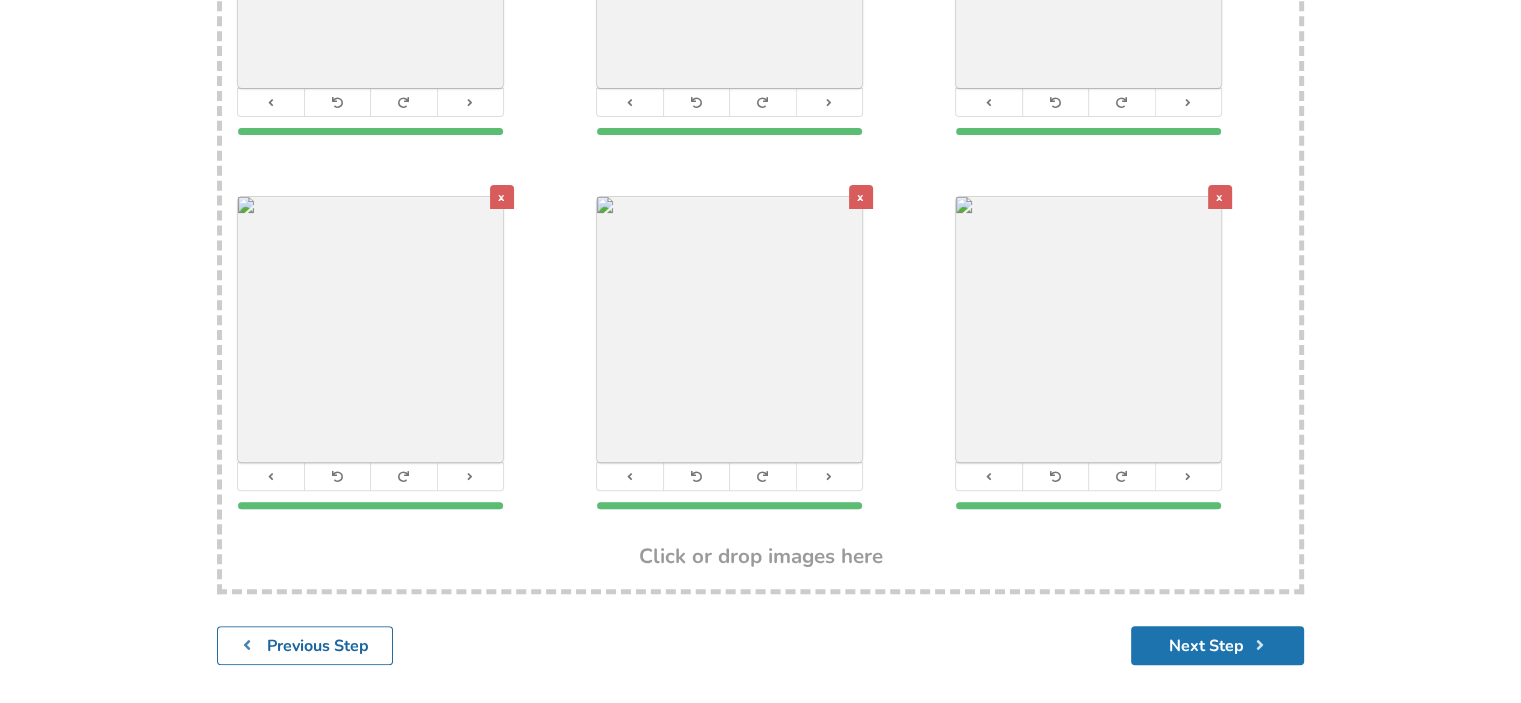 click on "Next Step" at bounding box center [1217, 645] 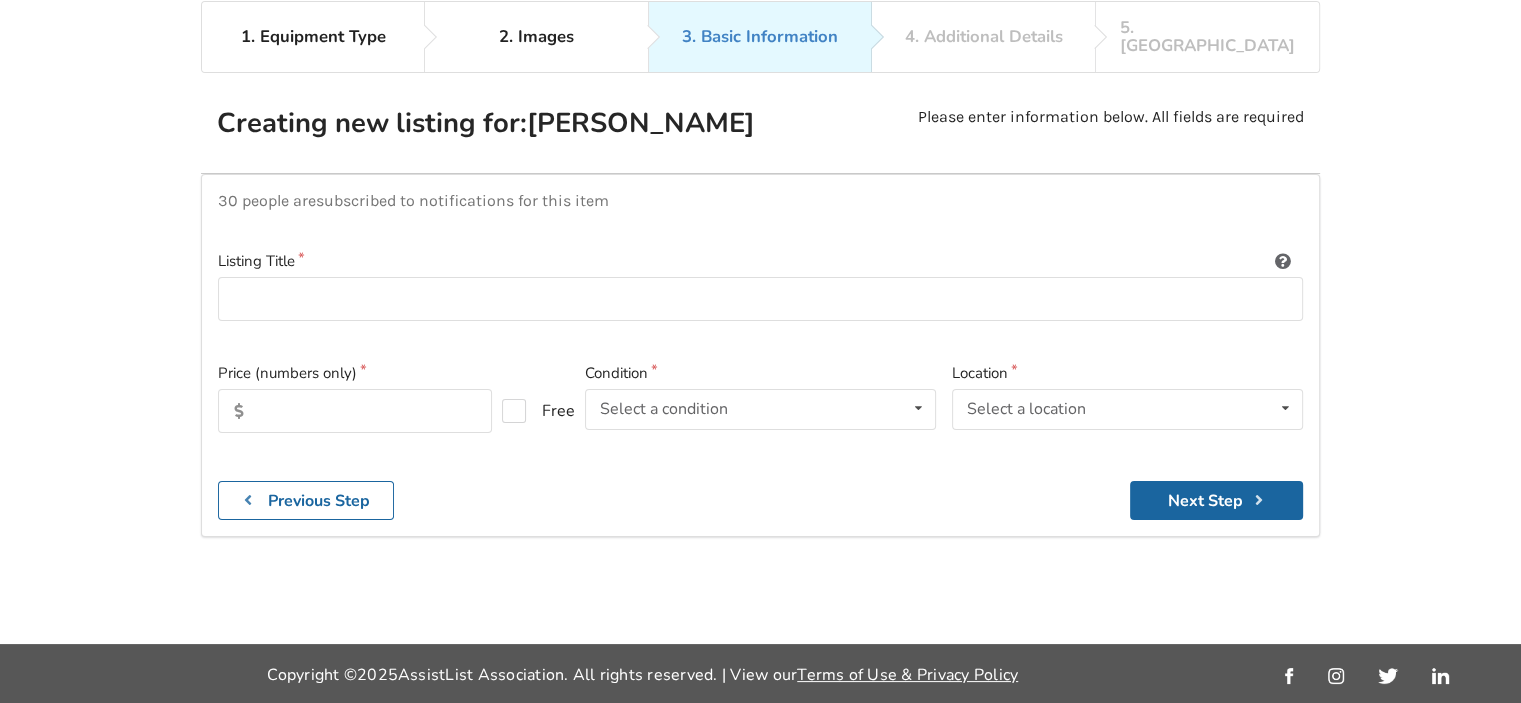 scroll, scrollTop: 0, scrollLeft: 0, axis: both 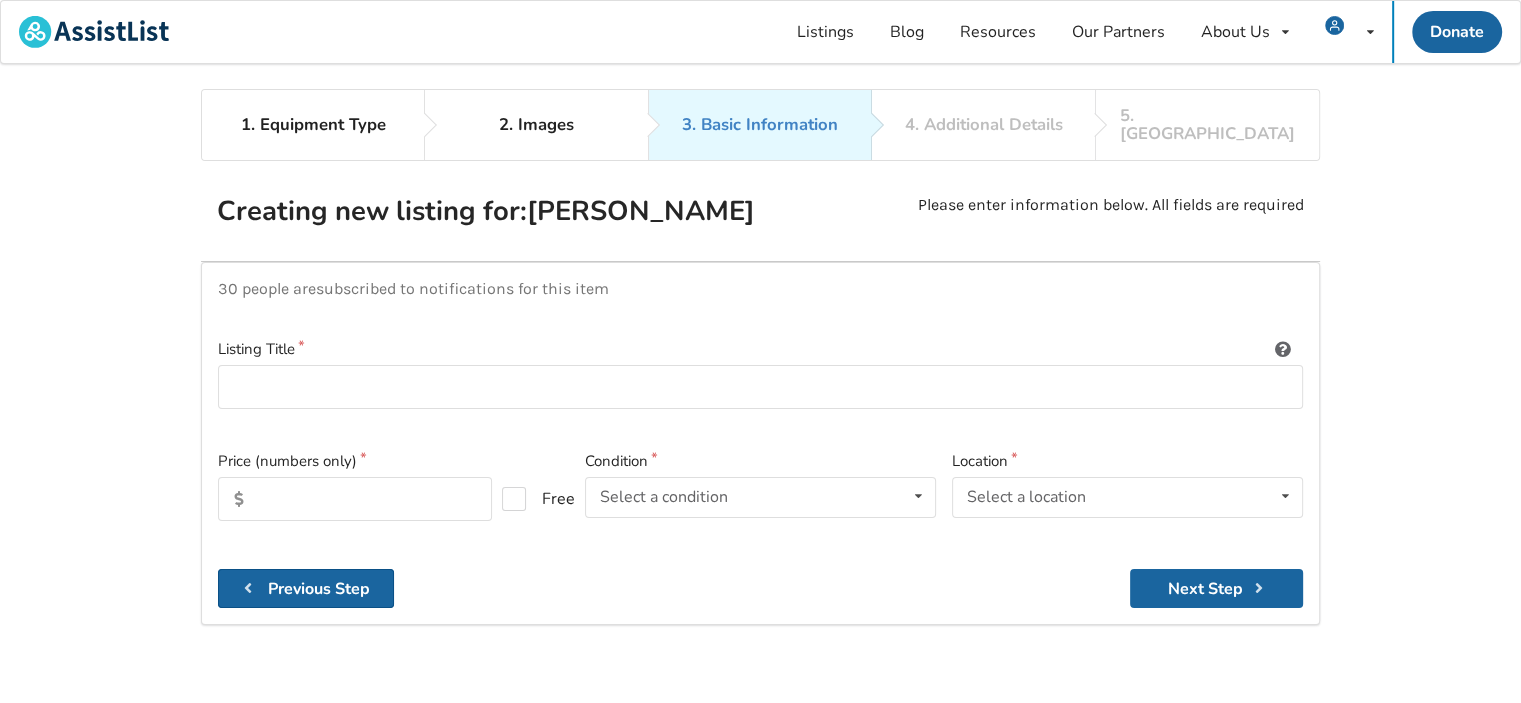 click on "Previous Step" at bounding box center [319, 589] 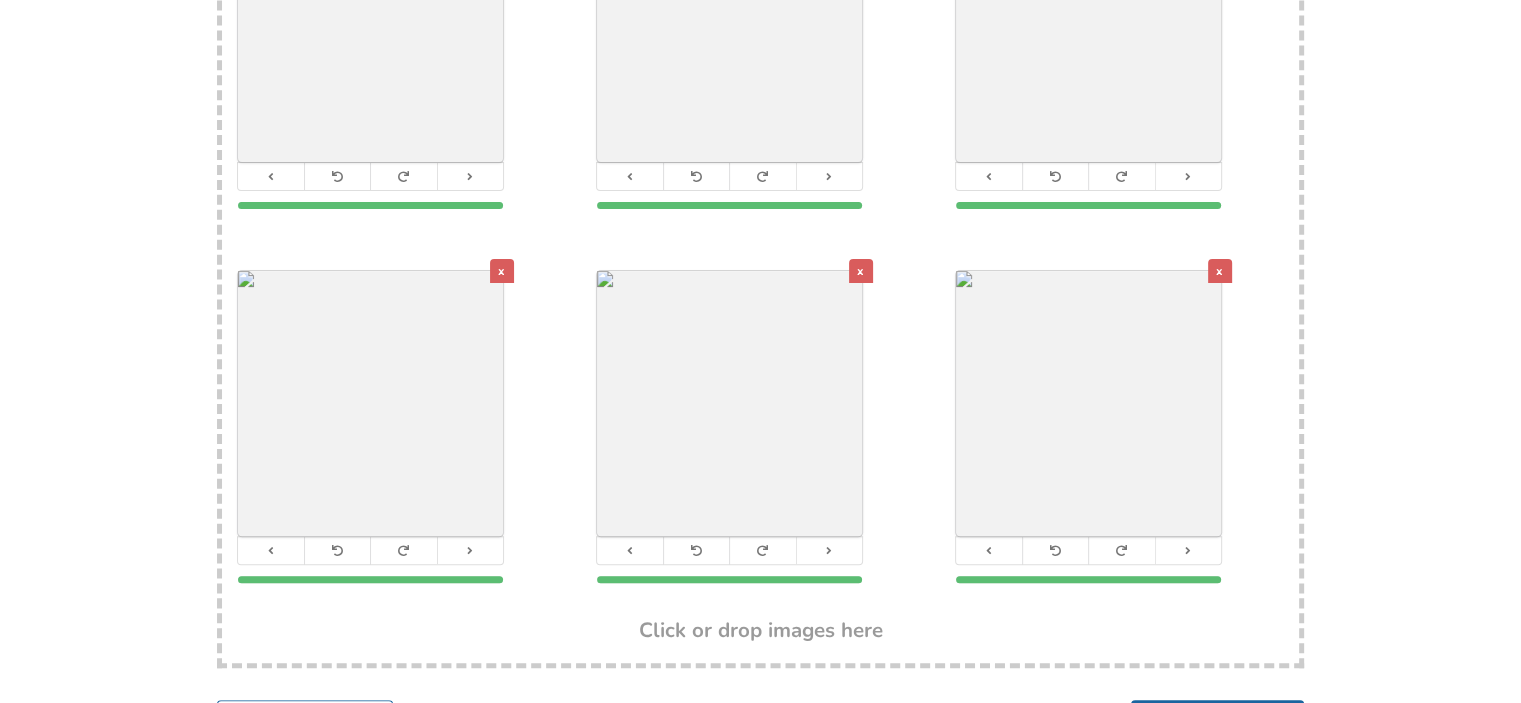 scroll, scrollTop: 674, scrollLeft: 0, axis: vertical 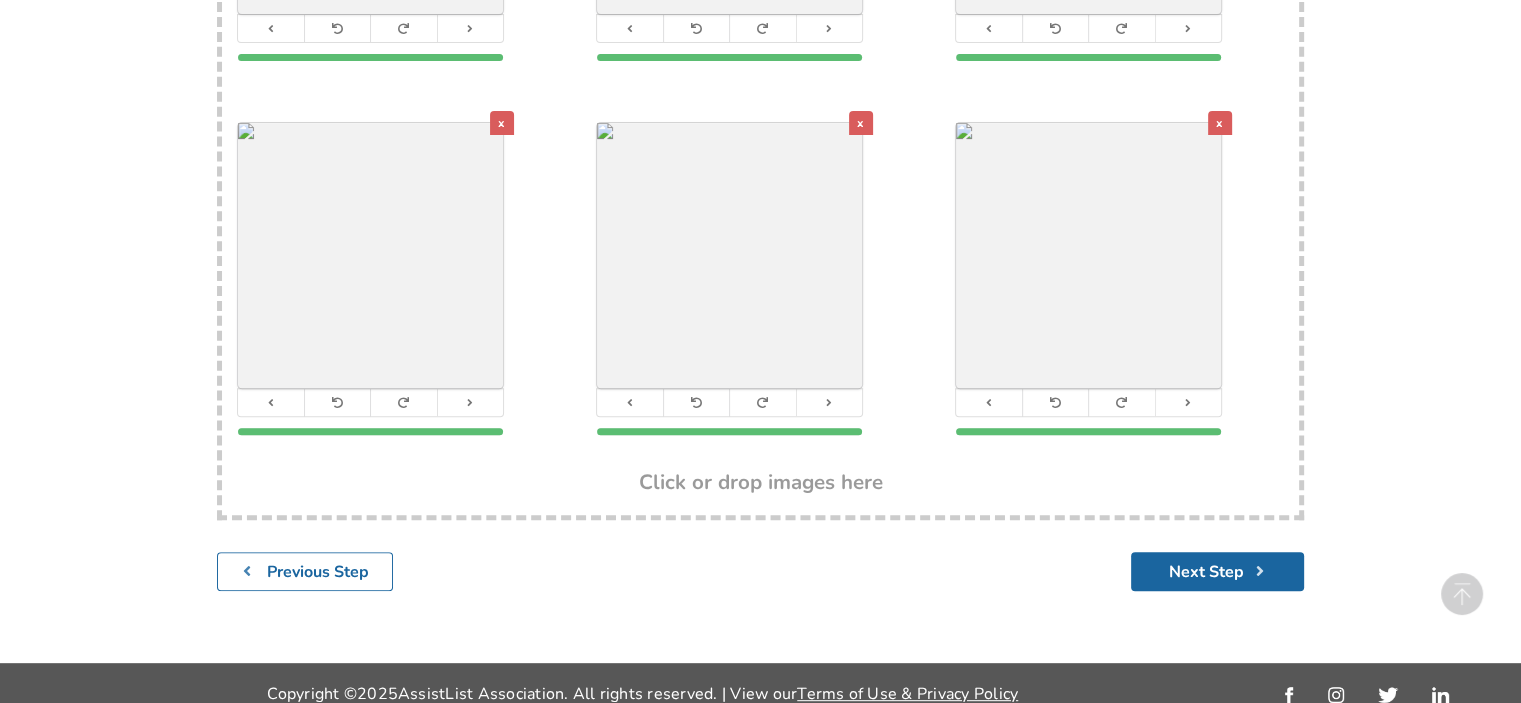 click on "Click or drop images here" at bounding box center (760, 484) 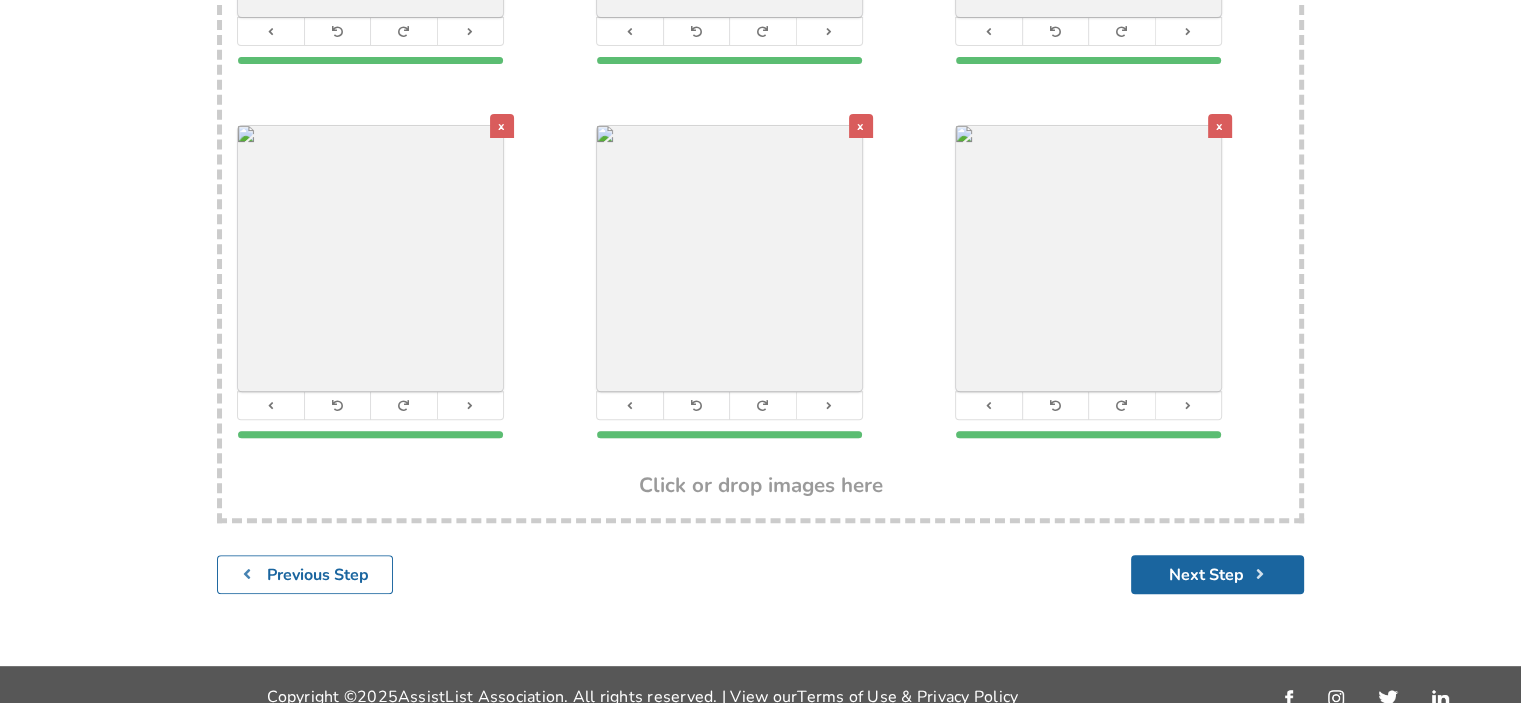 scroll, scrollTop: 674, scrollLeft: 0, axis: vertical 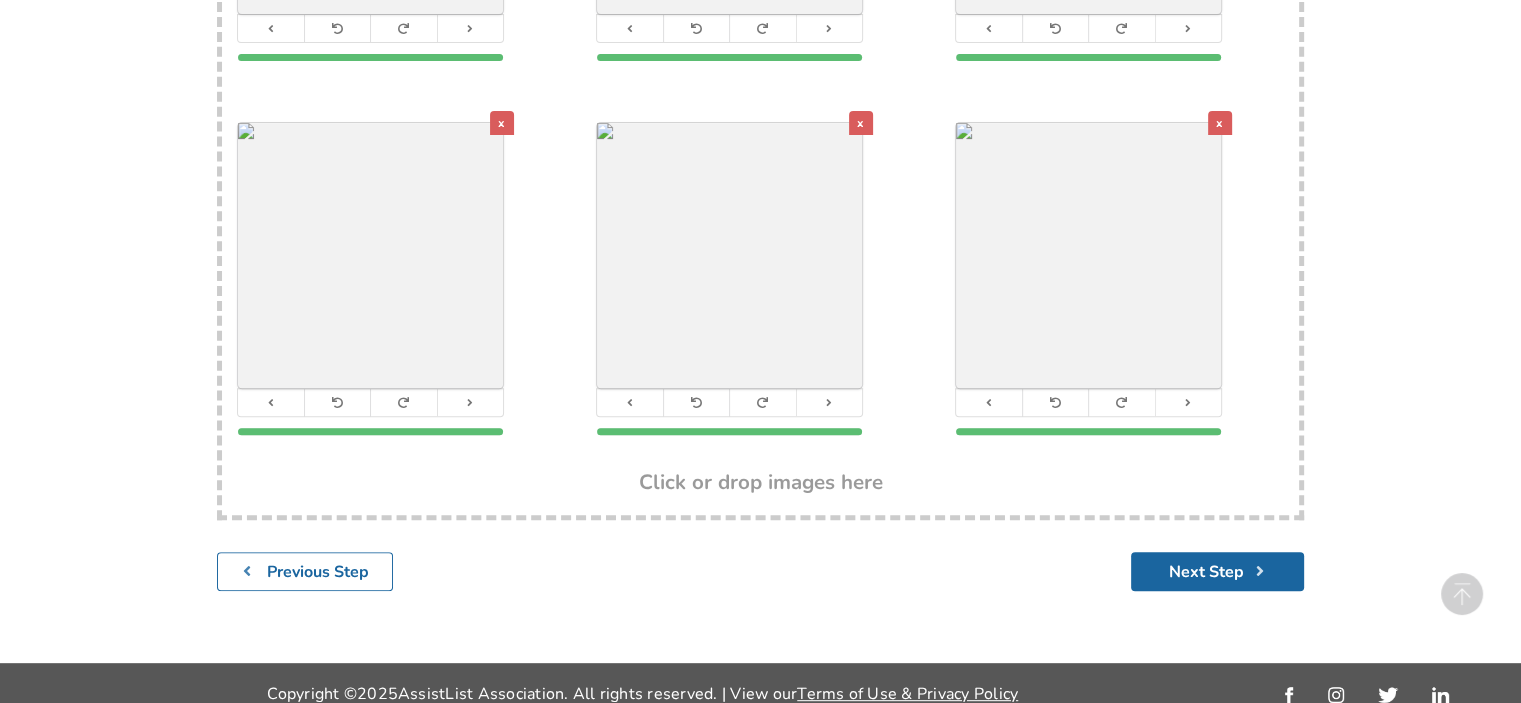 click on "Drop here! x Cover Image x x x x x Click or drop images here" at bounding box center [760, 119] 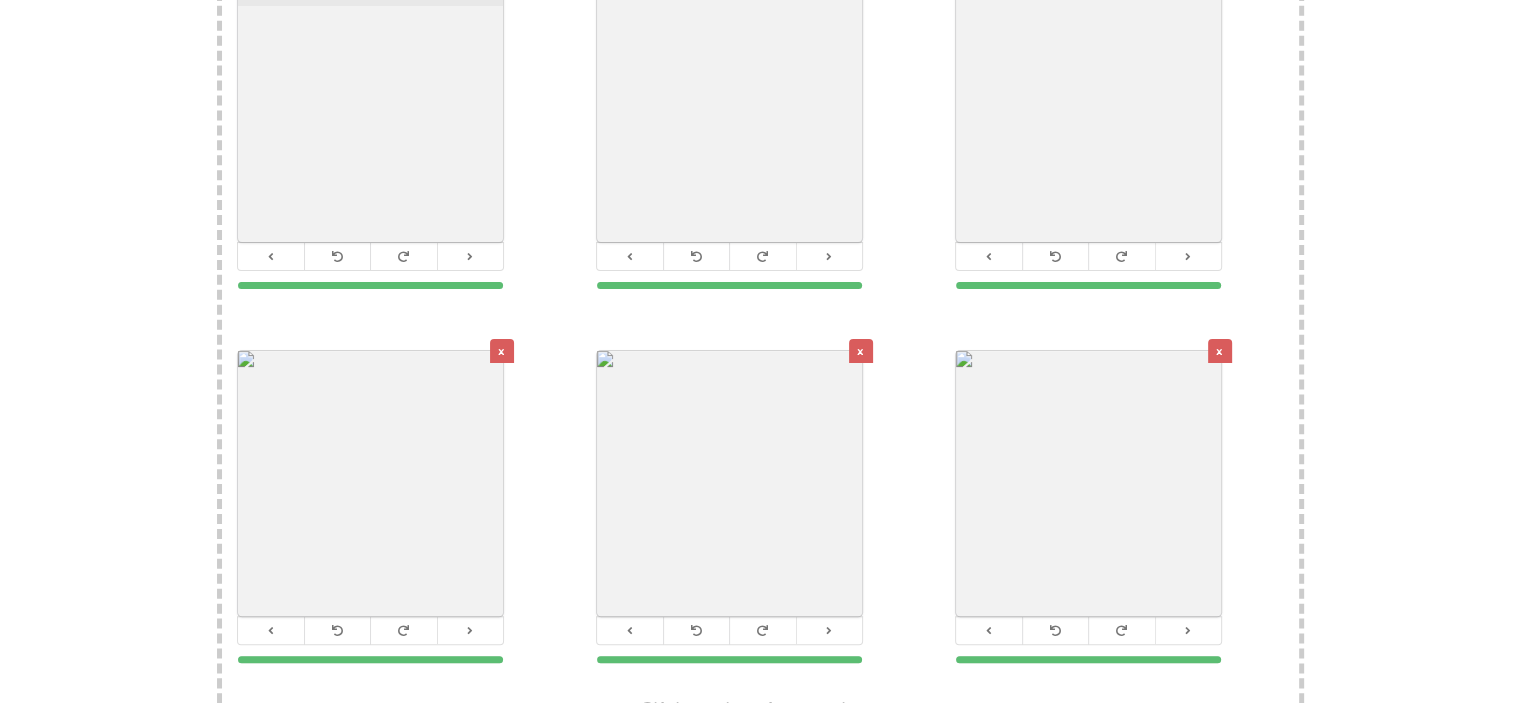 scroll, scrollTop: 474, scrollLeft: 0, axis: vertical 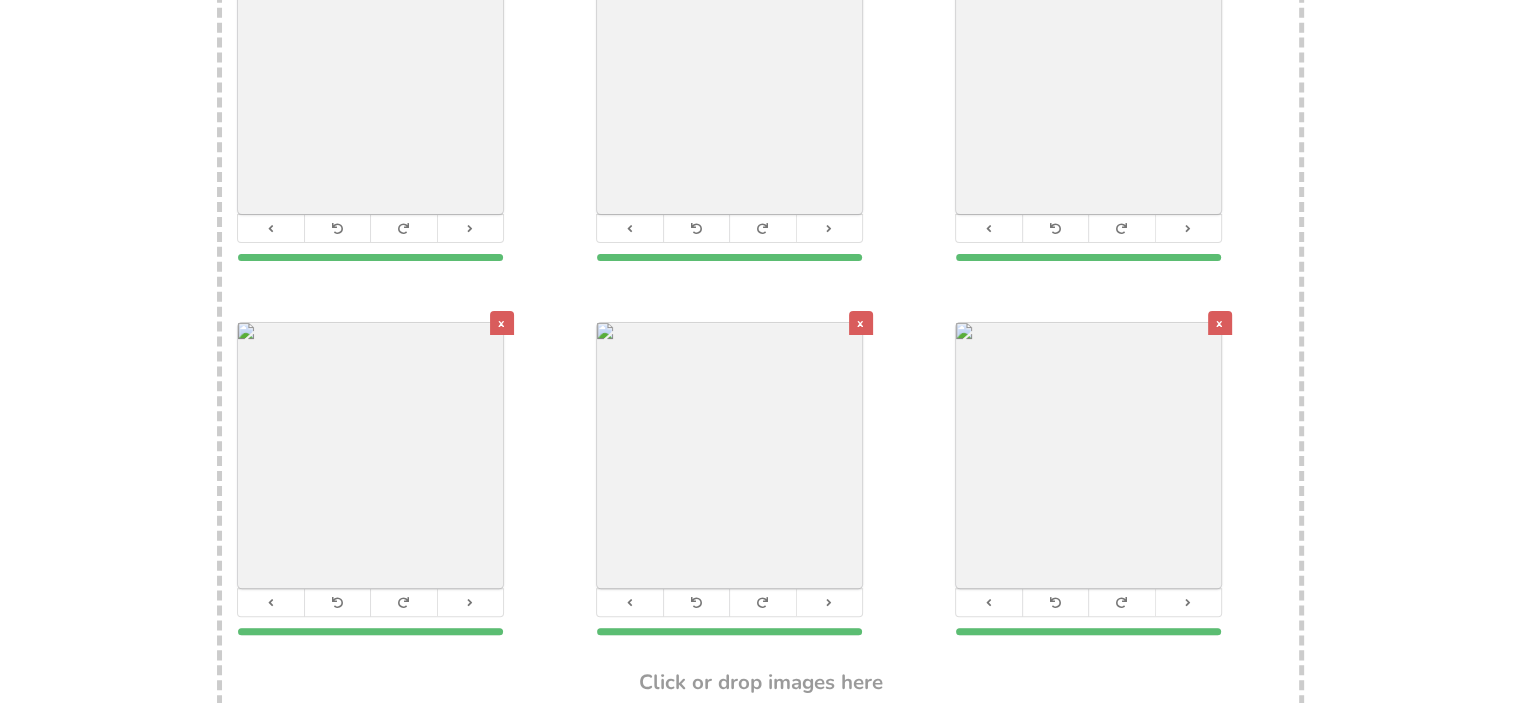 click on "x" at bounding box center [760, 484] 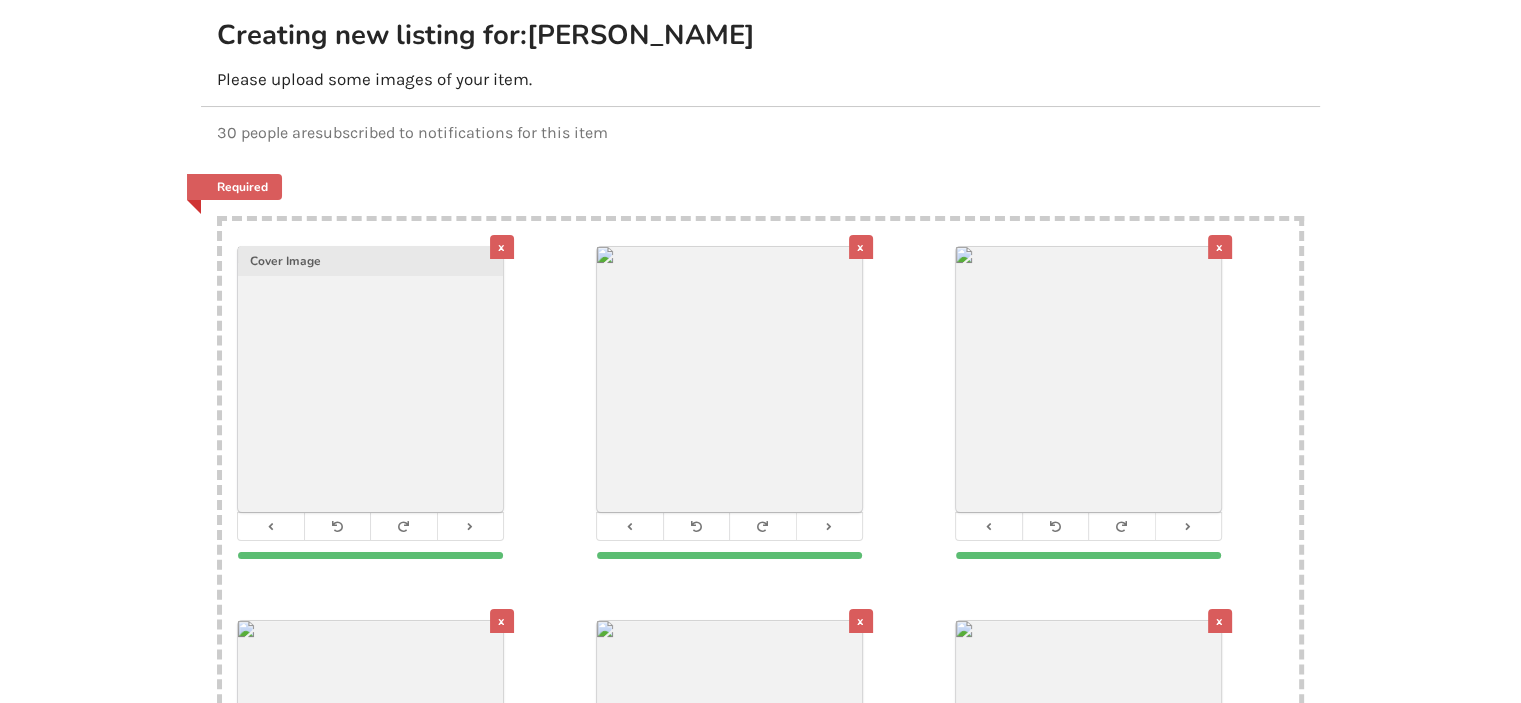 scroll, scrollTop: 174, scrollLeft: 0, axis: vertical 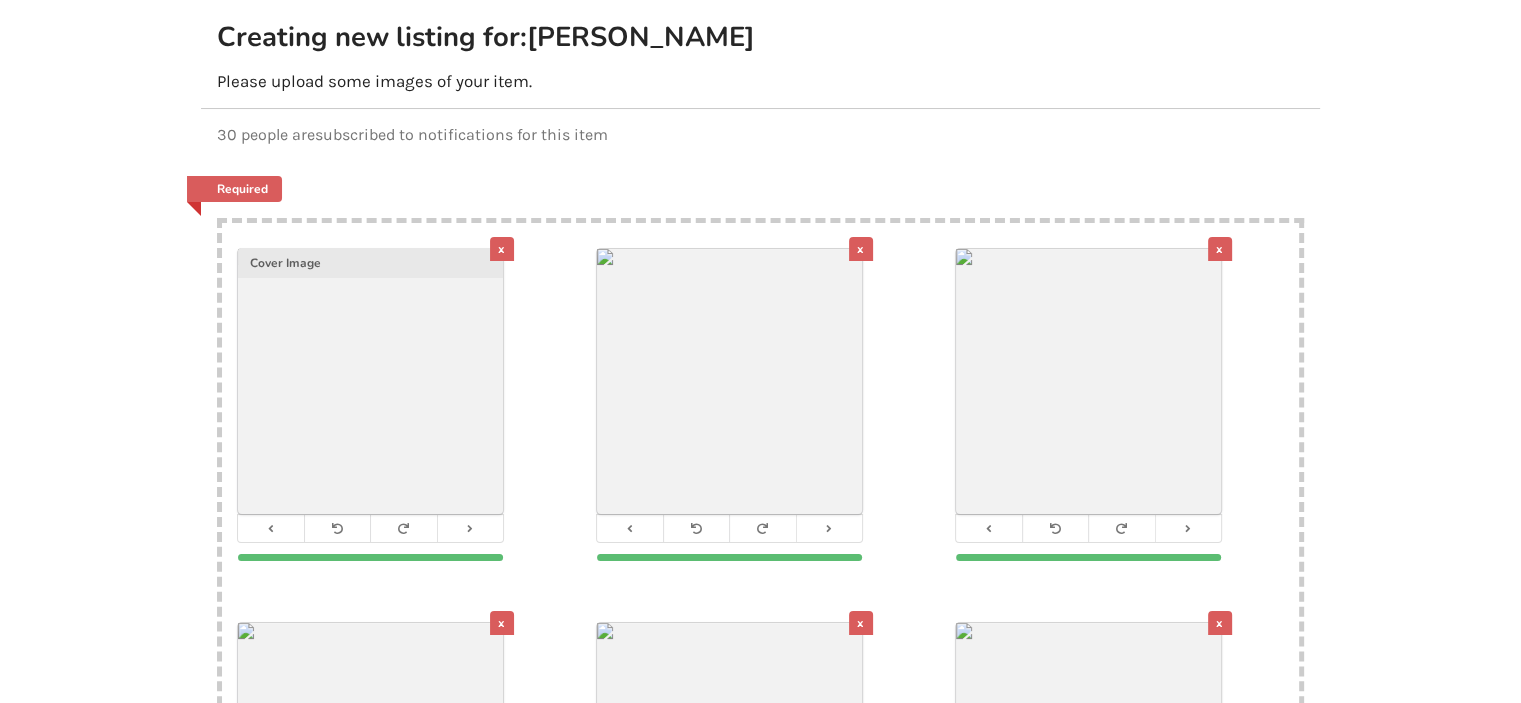 drag, startPoint x: 918, startPoint y: 564, endPoint x: 900, endPoint y: 563, distance: 18.027756 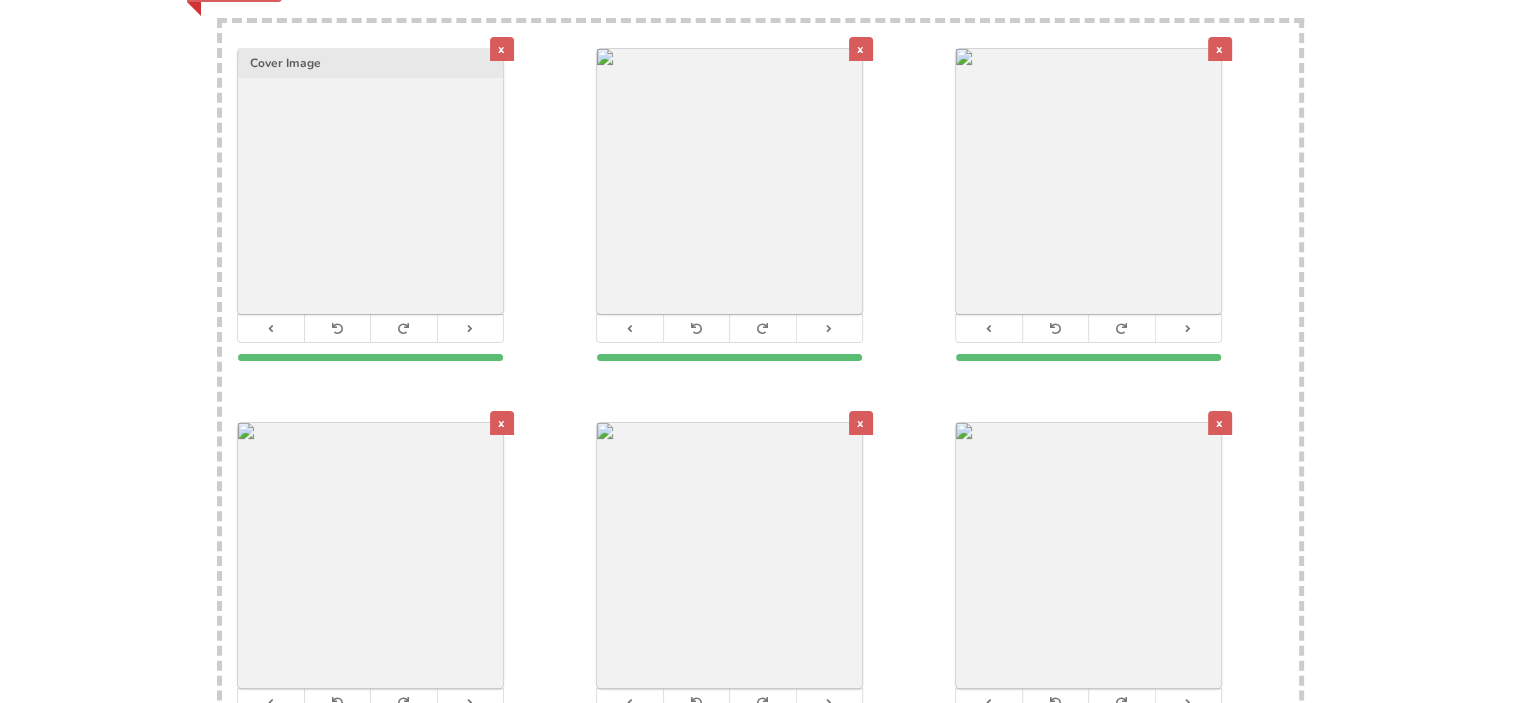 scroll, scrollTop: 574, scrollLeft: 0, axis: vertical 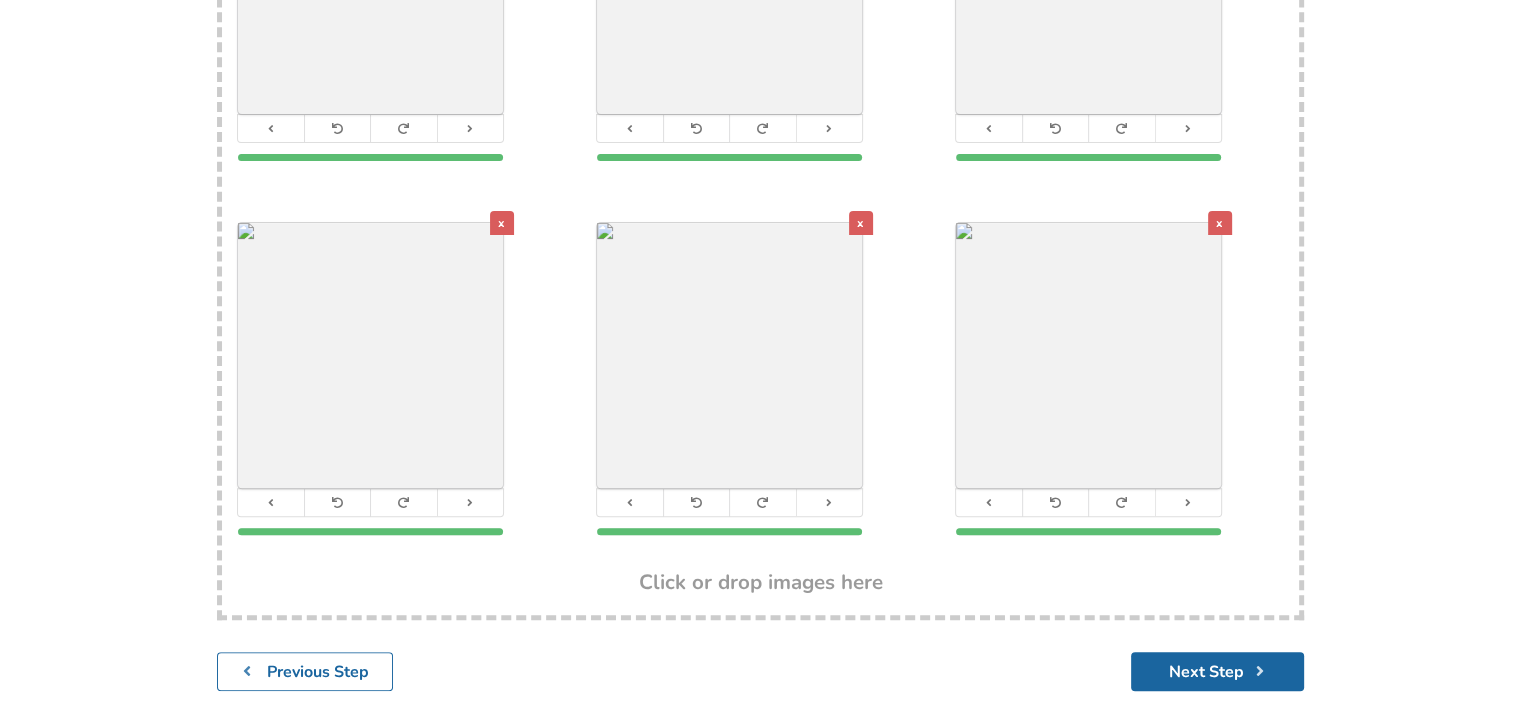 drag, startPoint x: 885, startPoint y: 551, endPoint x: 851, endPoint y: 566, distance: 37.161808 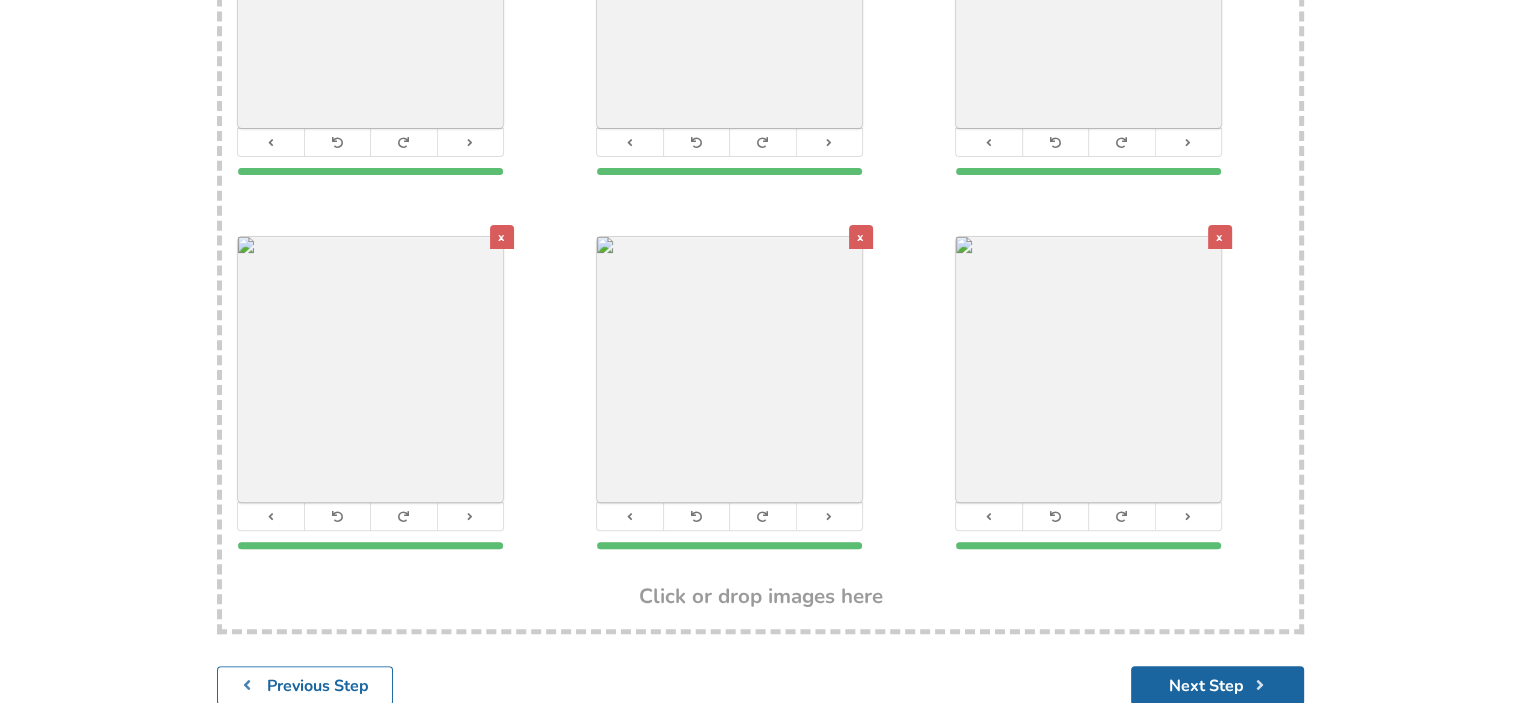 scroll, scrollTop: 674, scrollLeft: 0, axis: vertical 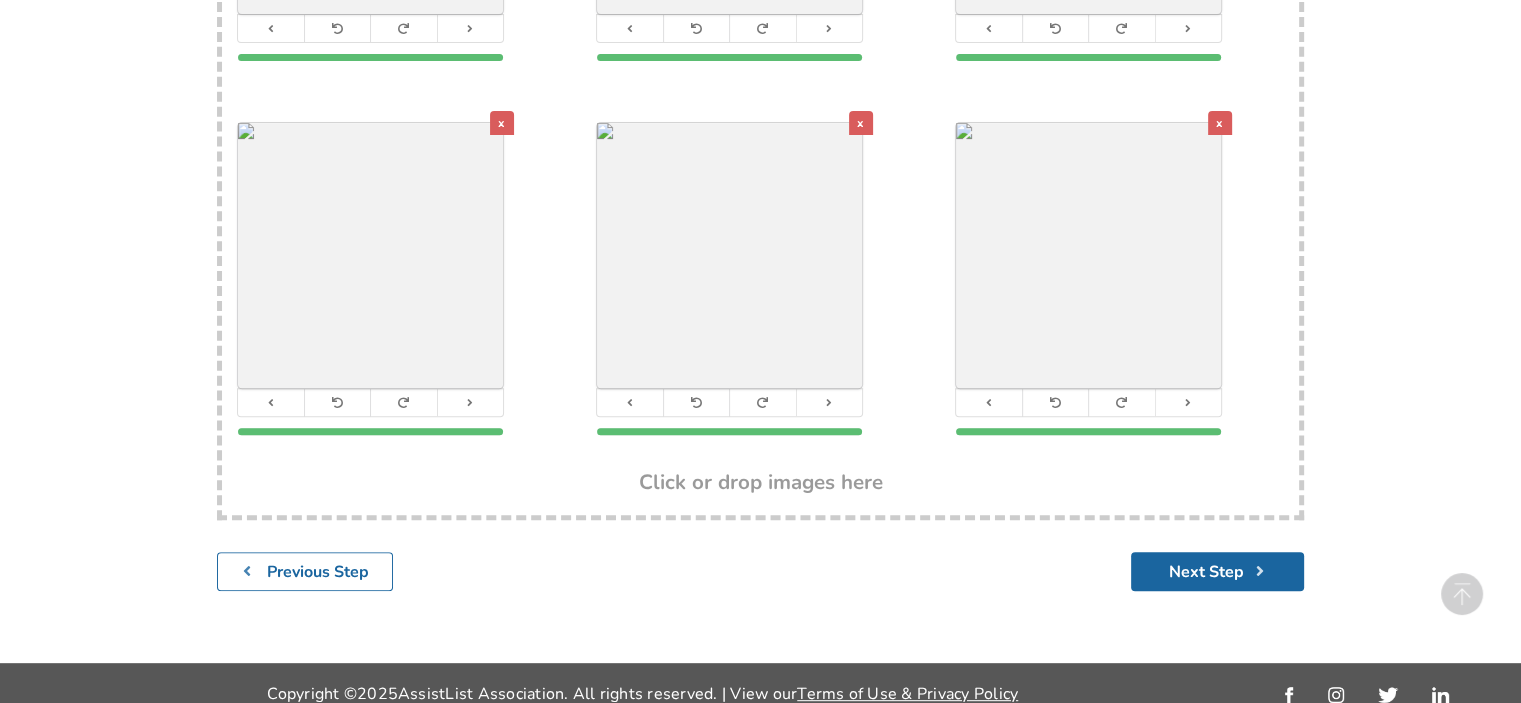 drag, startPoint x: 1056, startPoint y: 457, endPoint x: 971, endPoint y: 466, distance: 85.47514 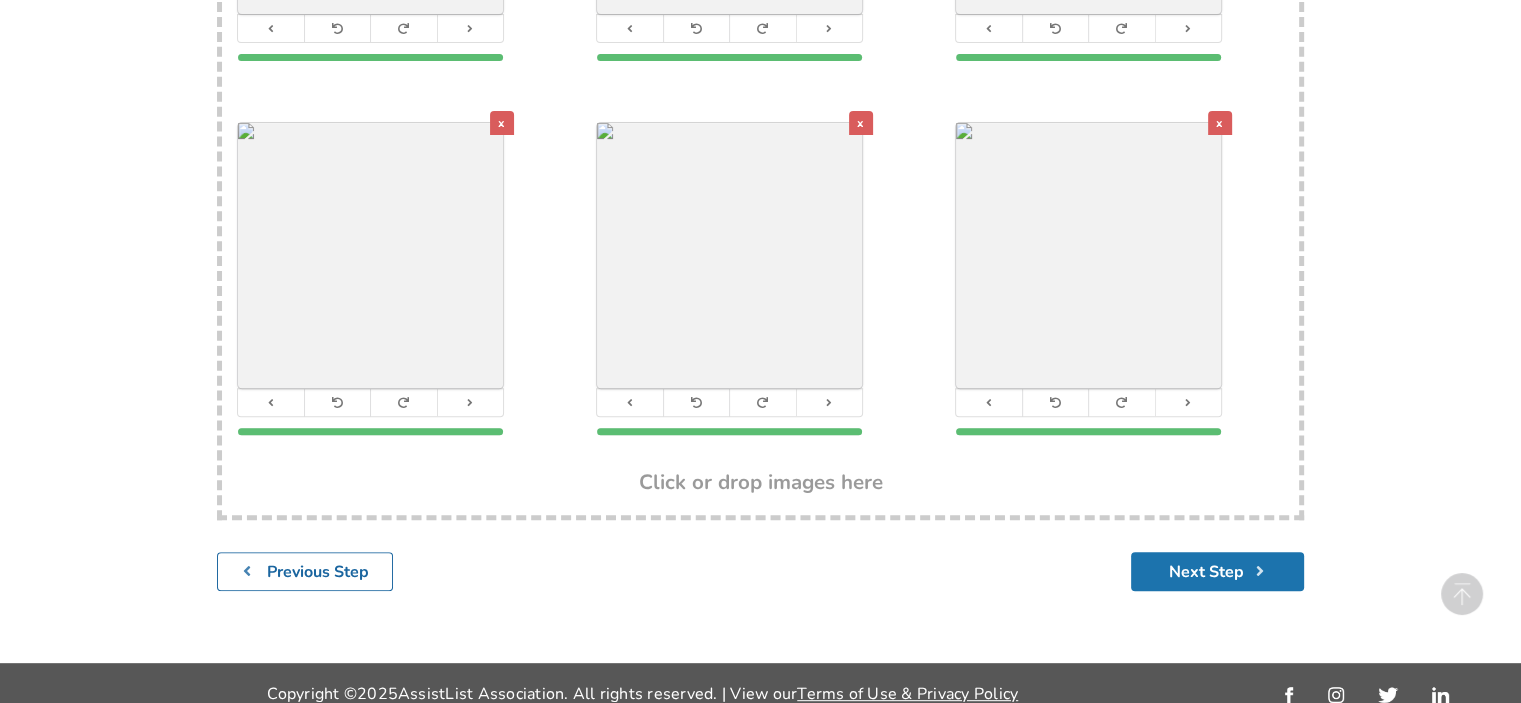 click on "Next Step" at bounding box center [1217, 571] 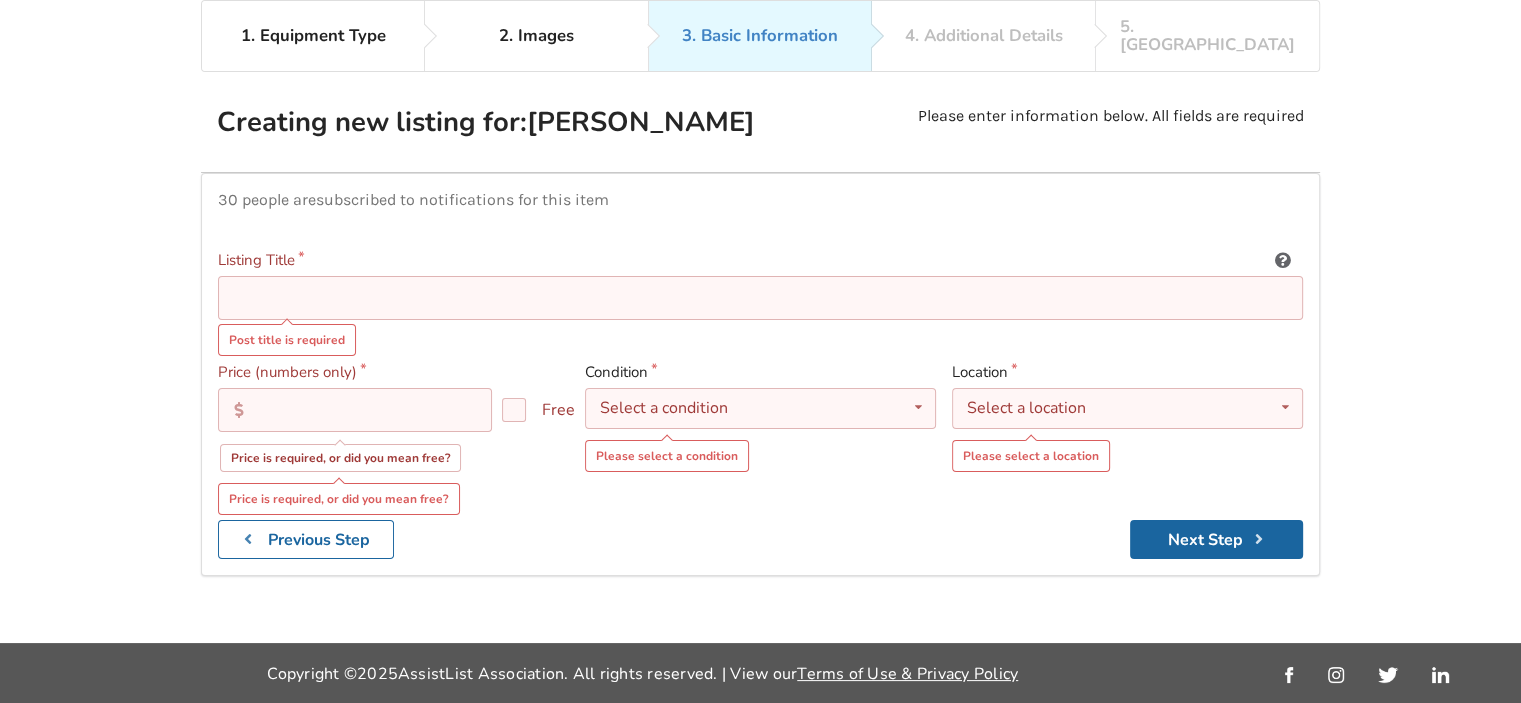 scroll, scrollTop: 88, scrollLeft: 0, axis: vertical 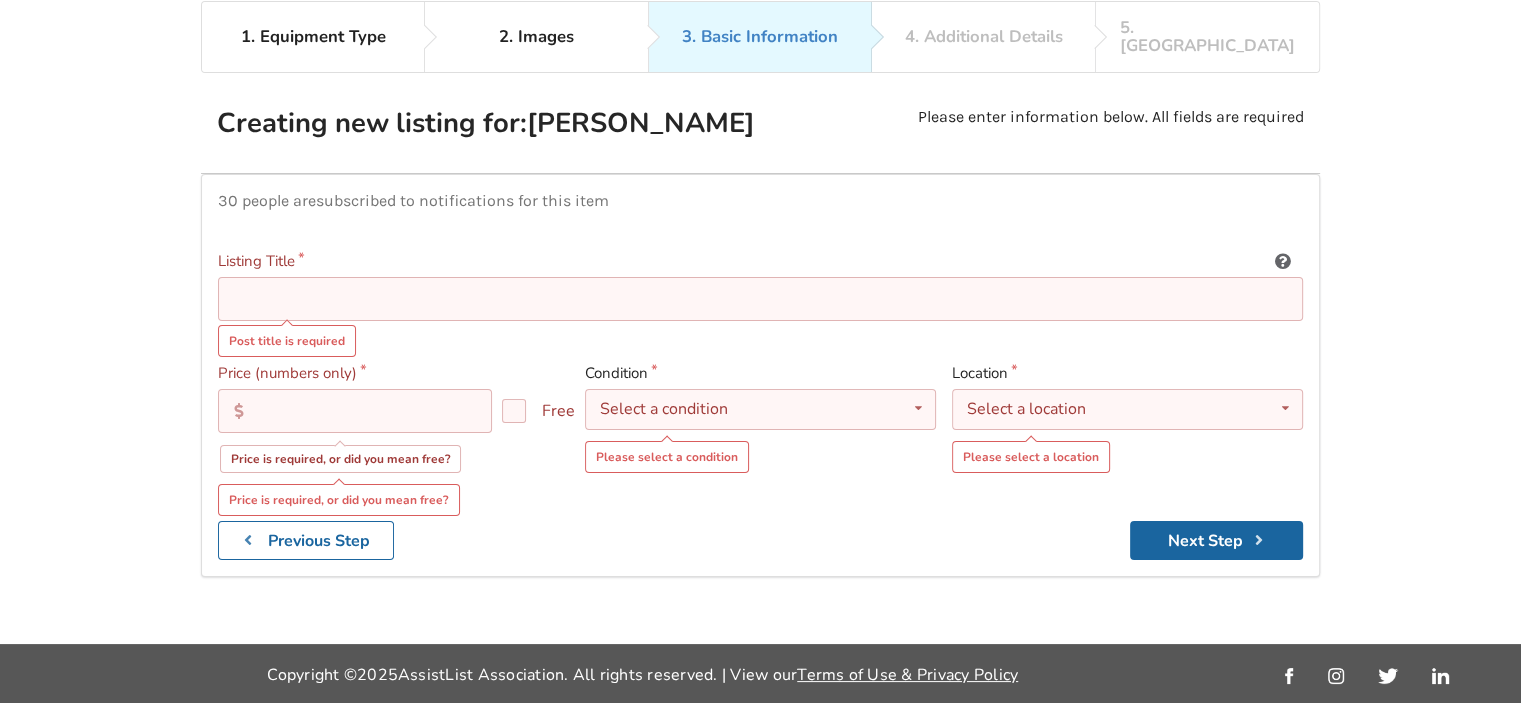 click at bounding box center (760, 299) 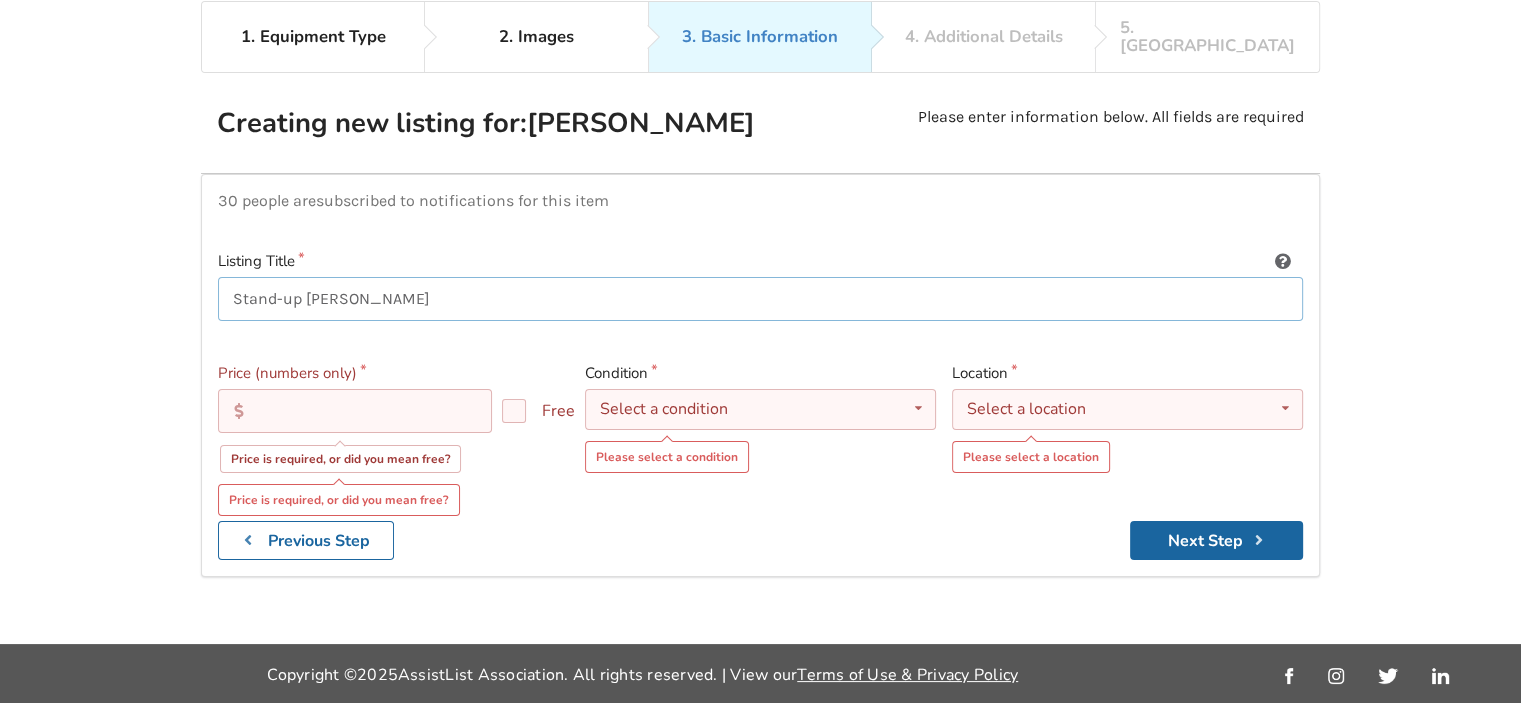 type on "Stand-up [PERSON_NAME]" 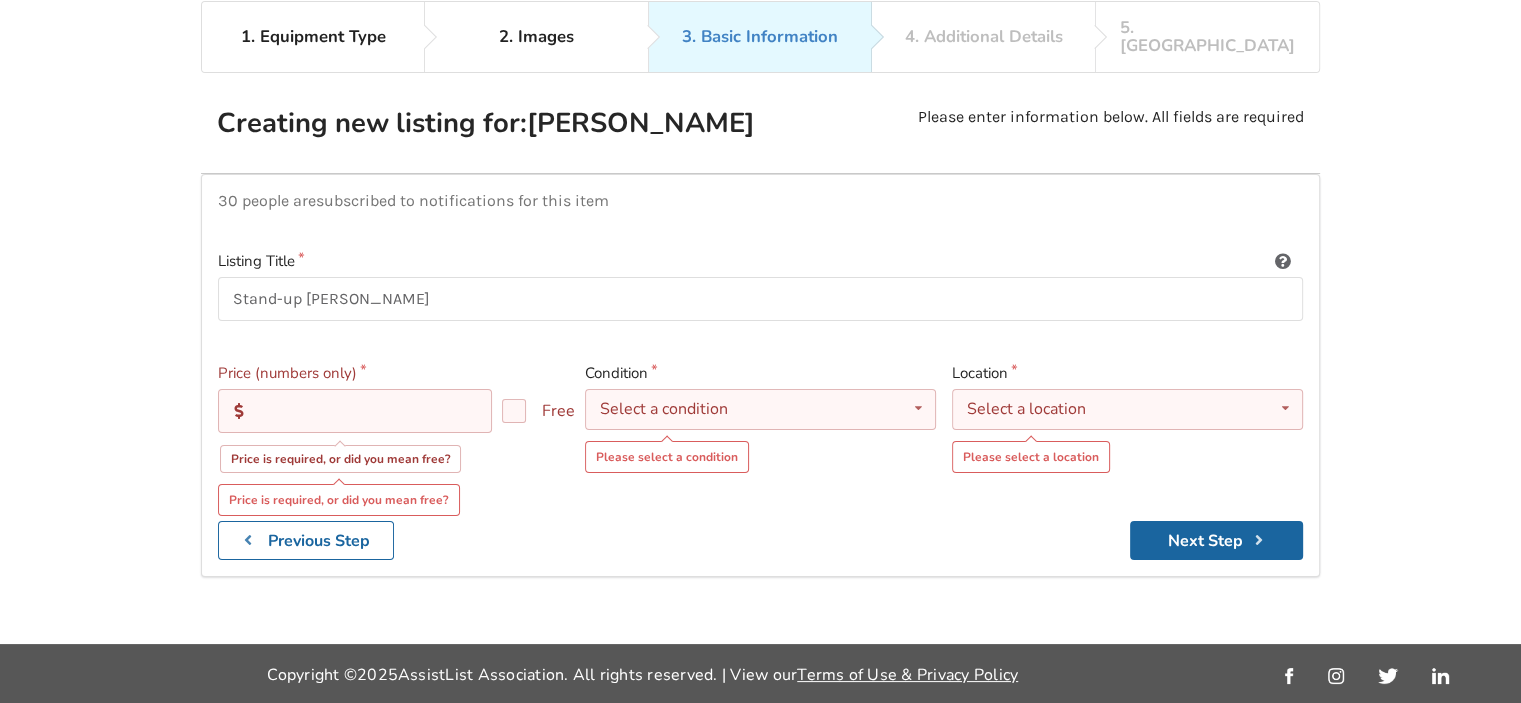 click at bounding box center (355, 411) 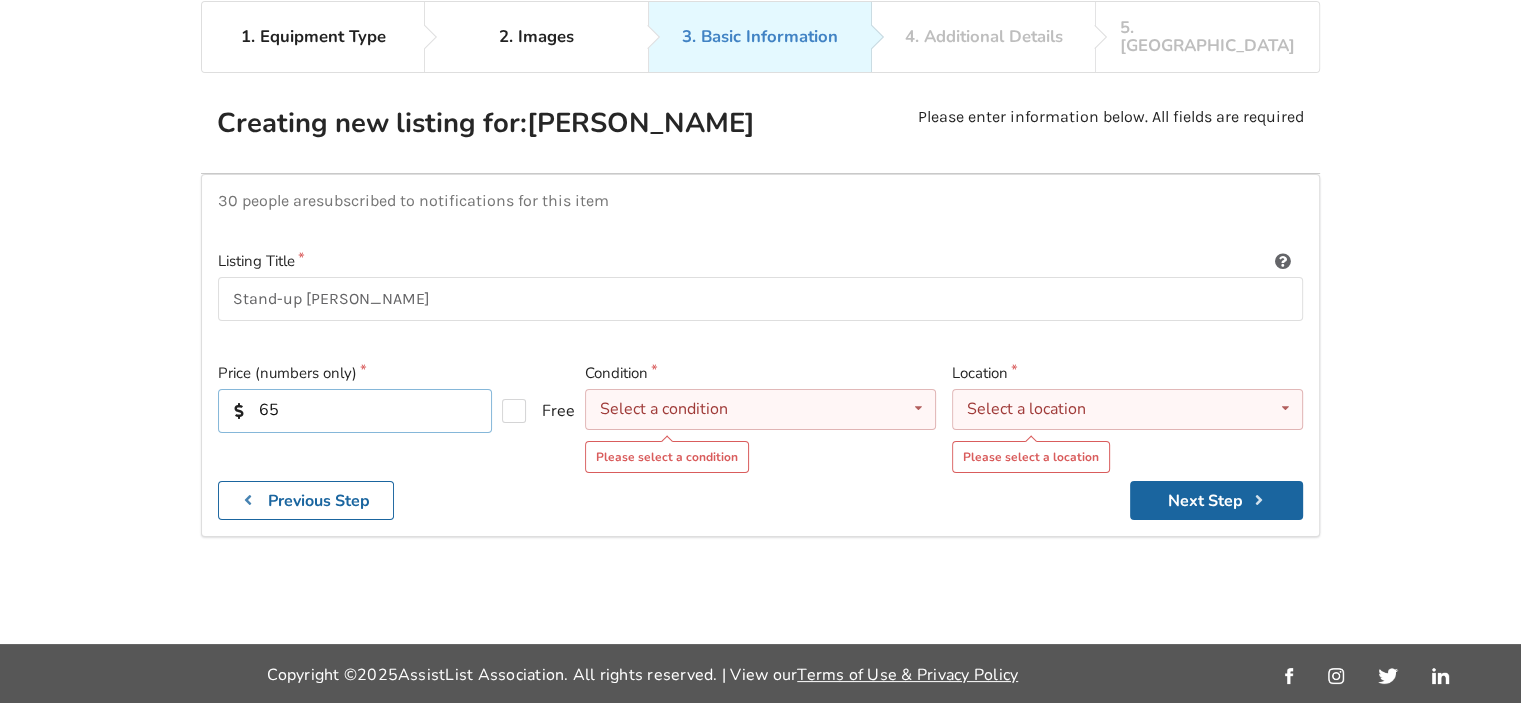 type on "65" 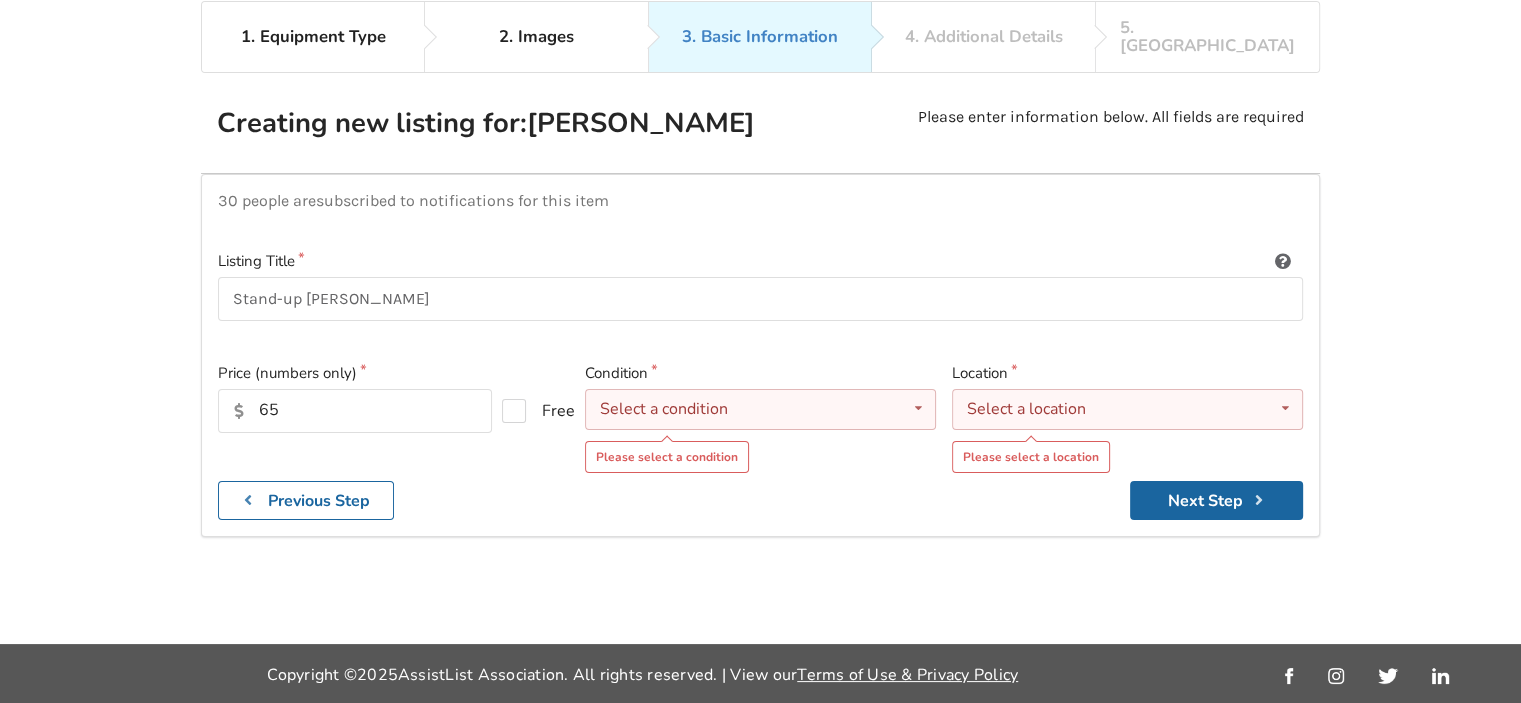 click at bounding box center (918, 408) 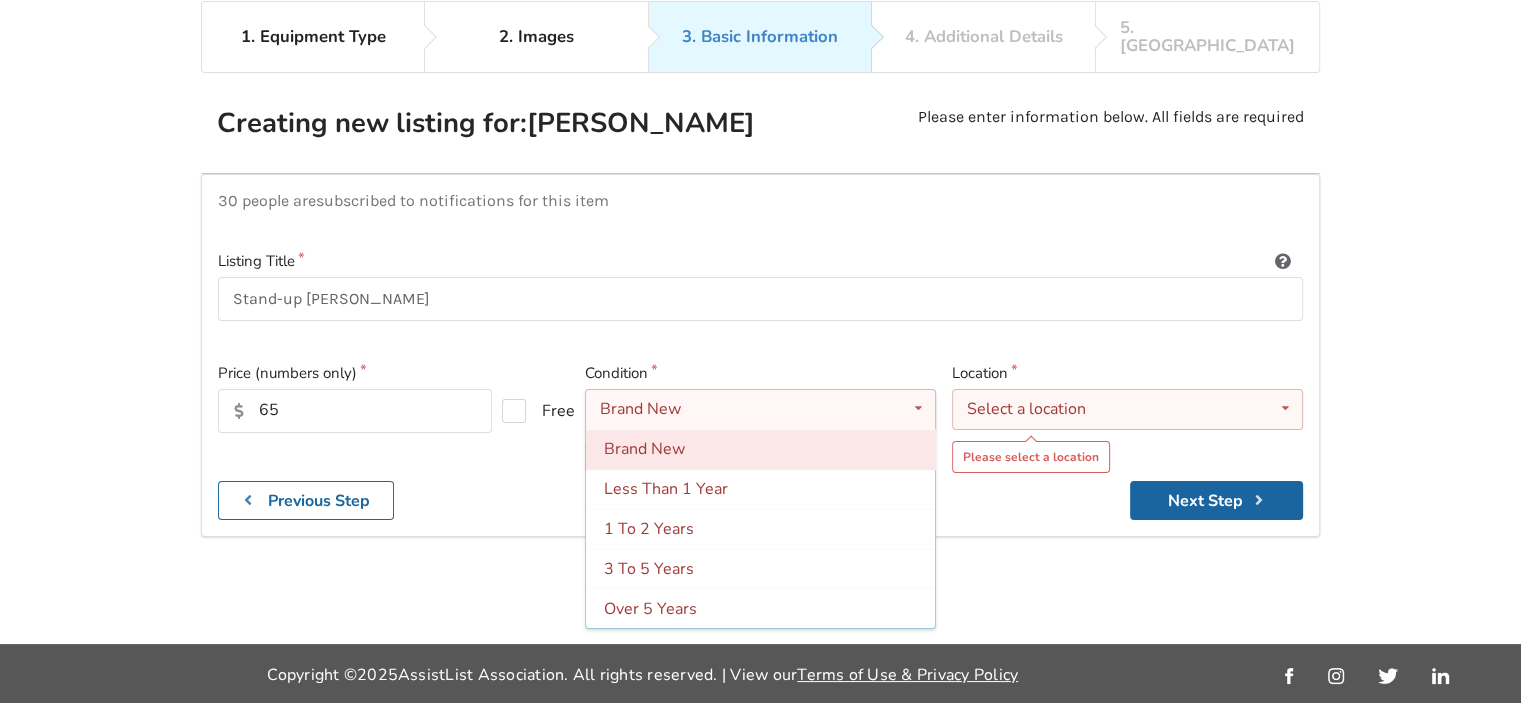 click on "Brand New" at bounding box center (760, 449) 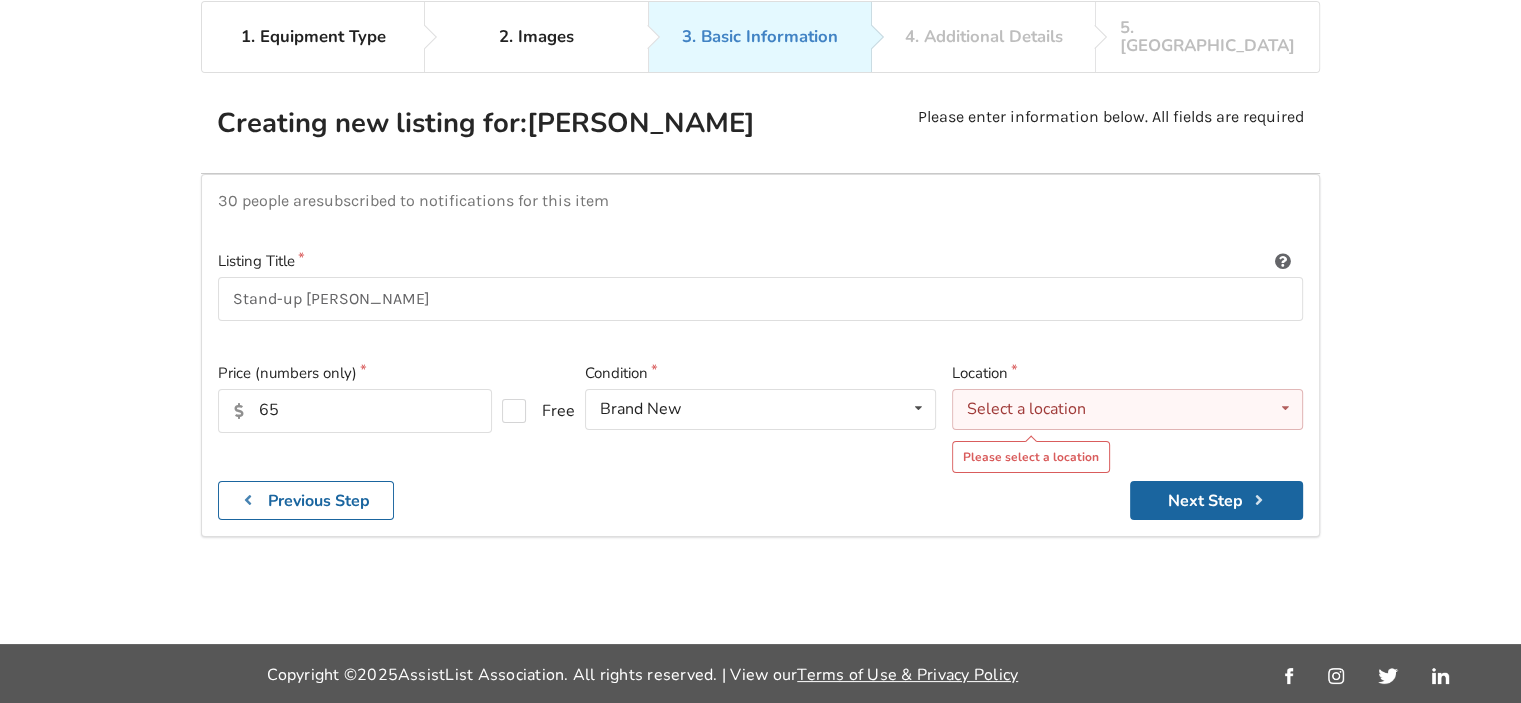 click at bounding box center [1285, 408] 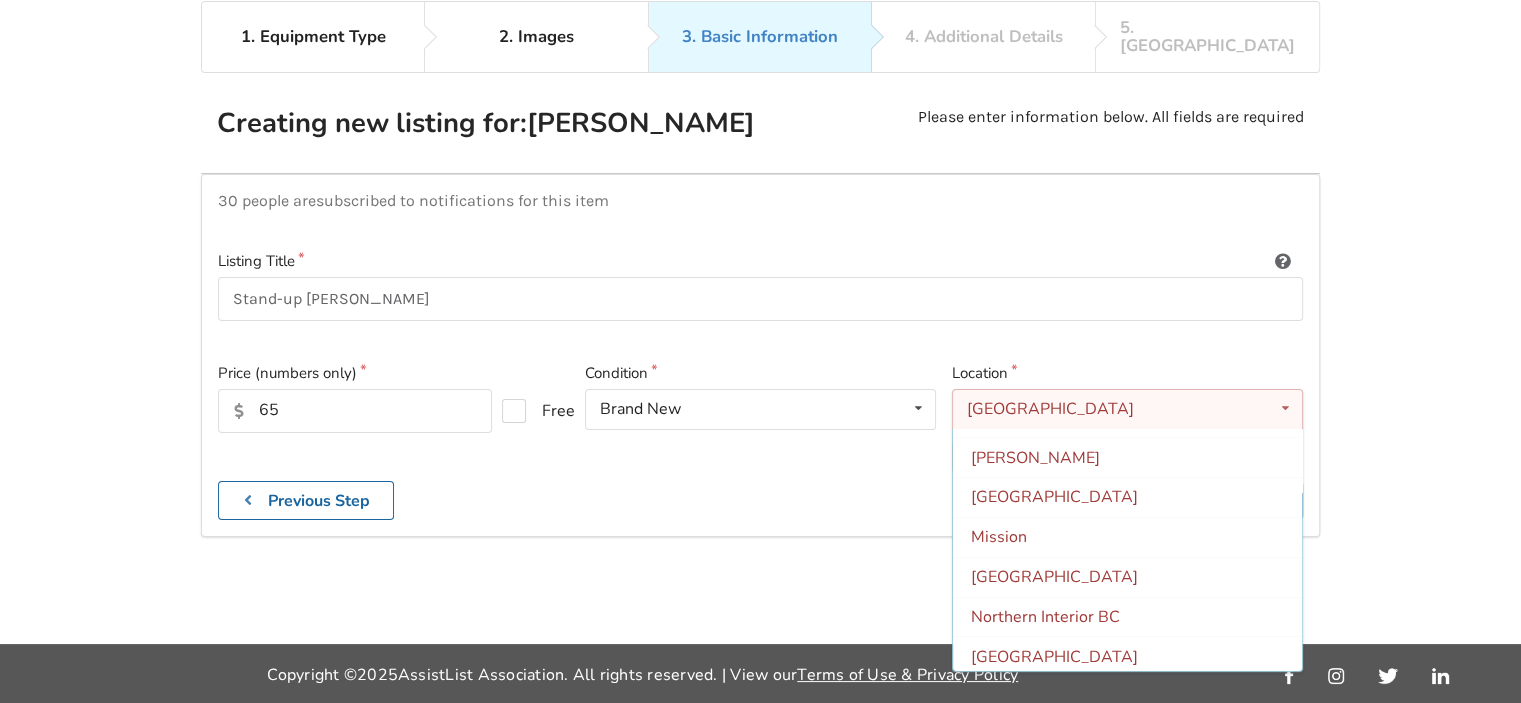 scroll, scrollTop: 0, scrollLeft: 0, axis: both 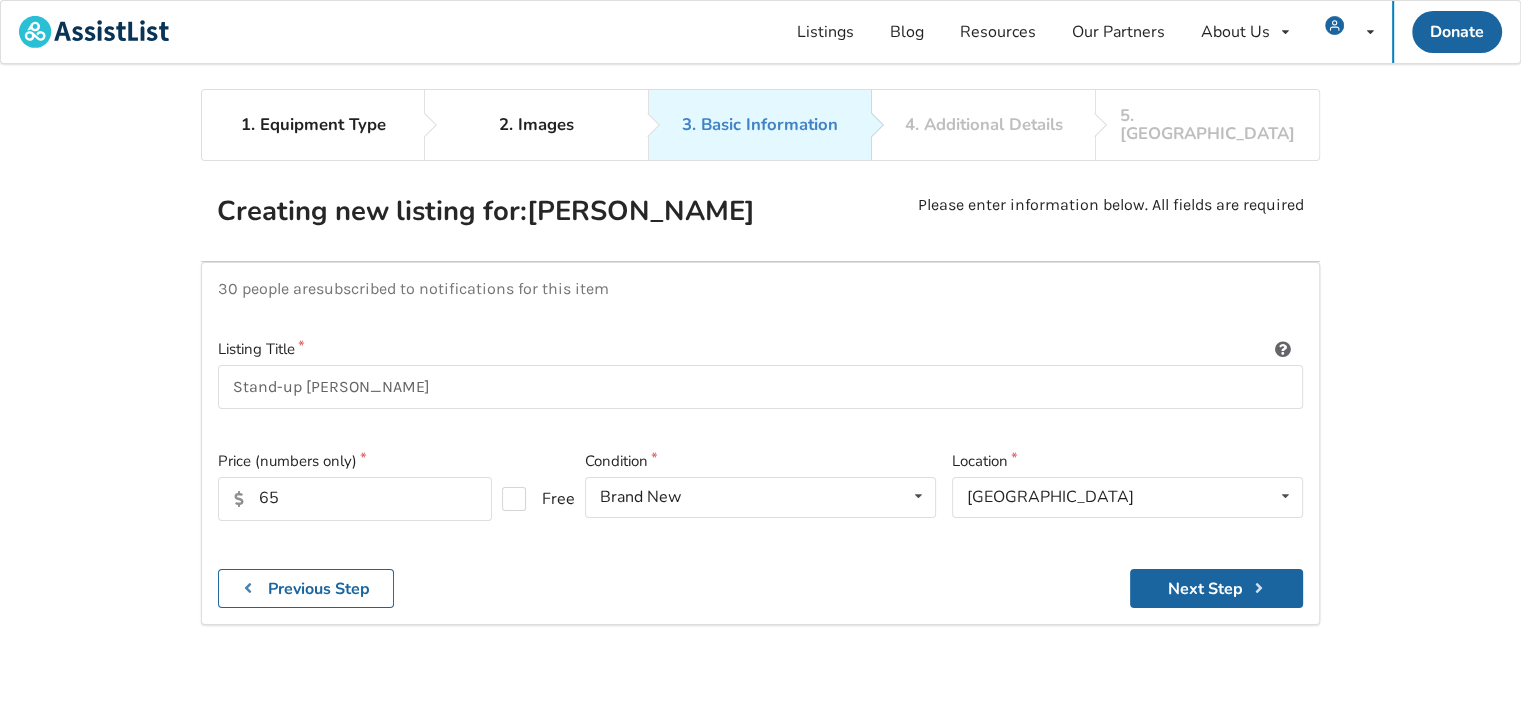 click on "1. Equipment Type 2. Images 3. Basic Information 4. Additional Details 5. Preview Creating new listing for:  [PERSON_NAME] Please enter information below. All fields are required 30   people are  subscribed to notifications for this item Listing Title Stand-up [PERSON_NAME] Price (numbers only) 65 Free Condition Brand New Brand New Less Than 1 Year 1 To 2 Years 3 To 5 Years Over 5 Years Location [GEOGRAPHIC_DATA] [GEOGRAPHIC_DATA] [GEOGRAPHIC_DATA] [GEOGRAPHIC_DATA] [GEOGRAPHIC_DATA] [GEOGRAPHIC_DATA] [GEOGRAPHIC_DATA] [GEOGRAPHIC_DATA] Mission [GEOGRAPHIC_DATA] [GEOGRAPHIC_DATA] [GEOGRAPHIC_DATA] [GEOGRAPHIC_DATA] [GEOGRAPHIC_DATA][PERSON_NAME][GEOGRAPHIC_DATA][PERSON_NAME] [GEOGRAPHIC_DATA] [GEOGRAPHIC_DATA][PERSON_NAME] [GEOGRAPHIC_DATA] [GEOGRAPHIC_DATA] [GEOGRAPHIC_DATA] [GEOGRAPHIC_DATA] [GEOGRAPHIC_DATA] Other   Previous Step     Next Step" at bounding box center (760, 410) 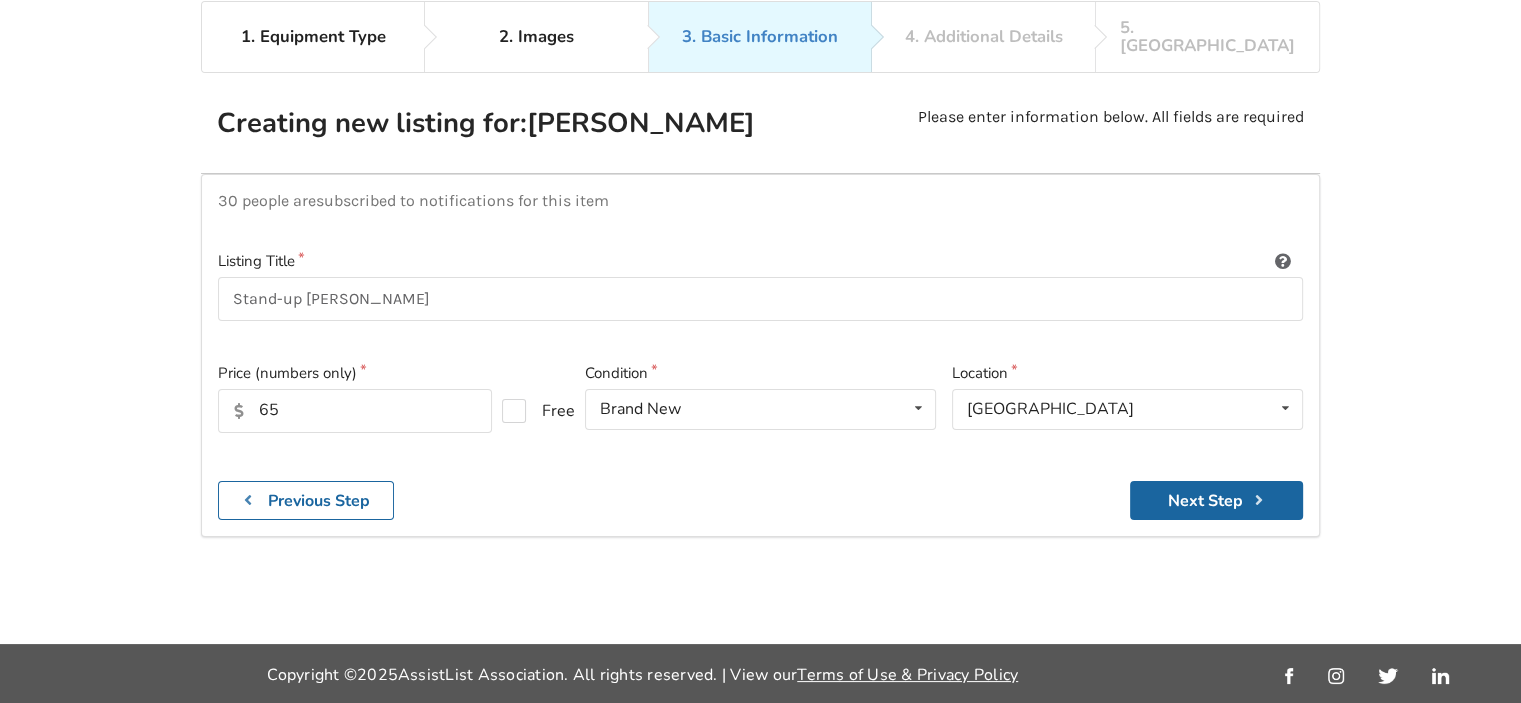 scroll, scrollTop: 0, scrollLeft: 0, axis: both 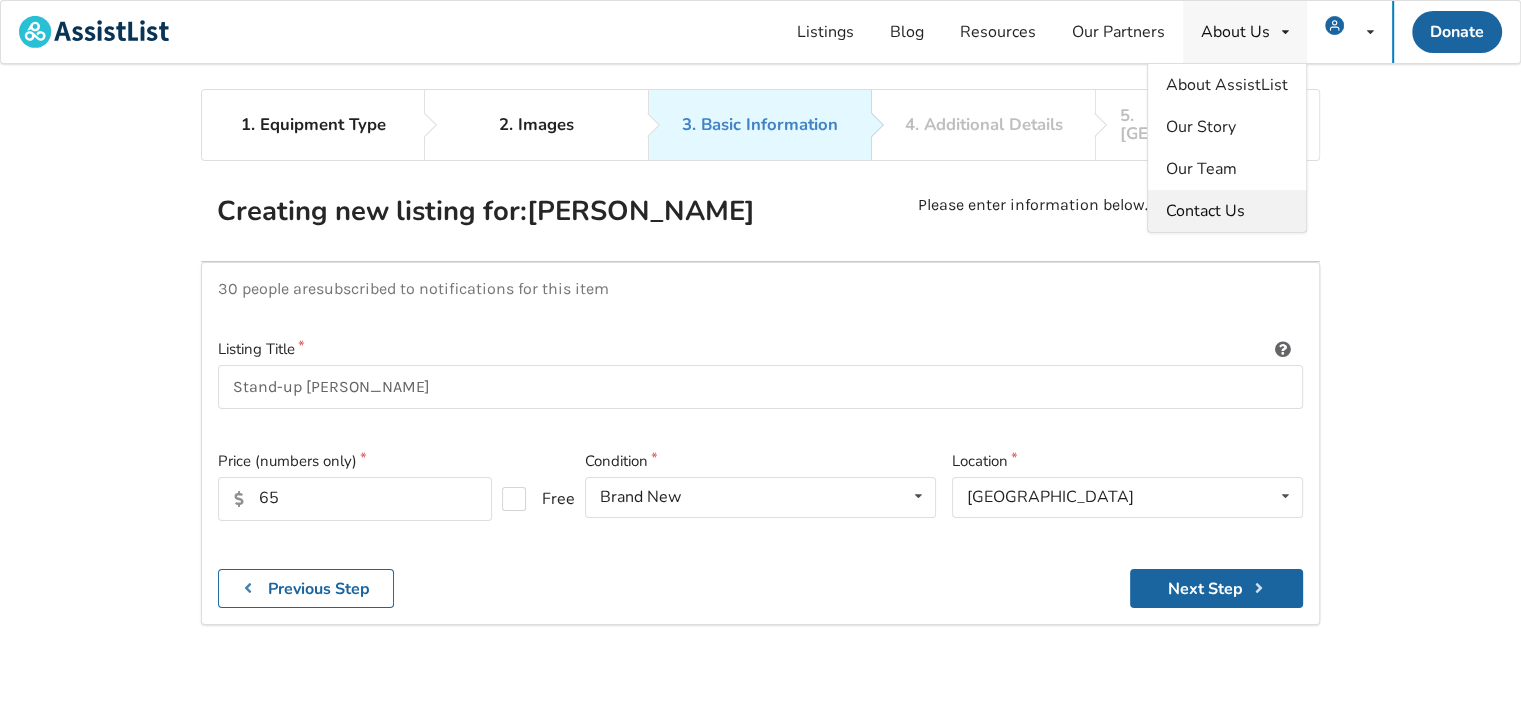 click on "Contact Us" at bounding box center [1227, 211] 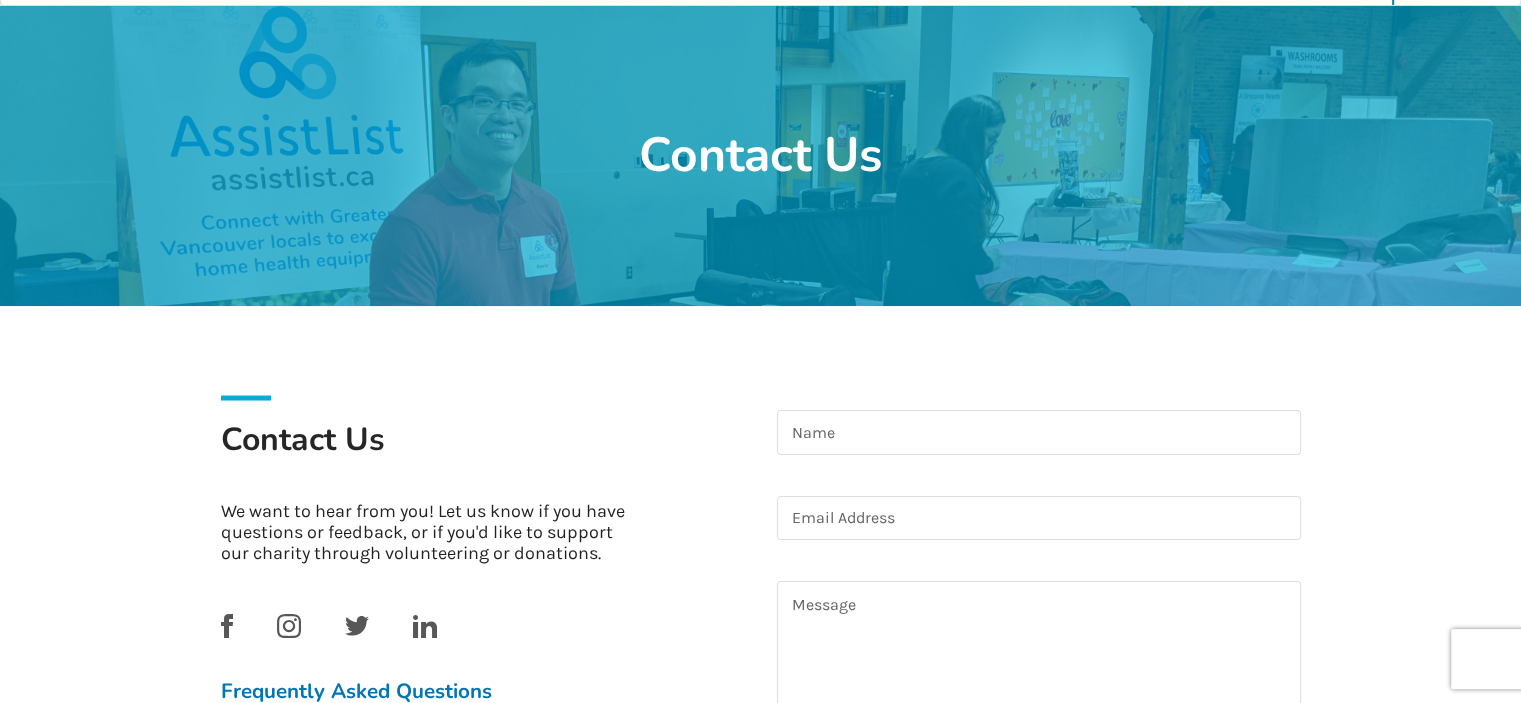 scroll, scrollTop: 0, scrollLeft: 0, axis: both 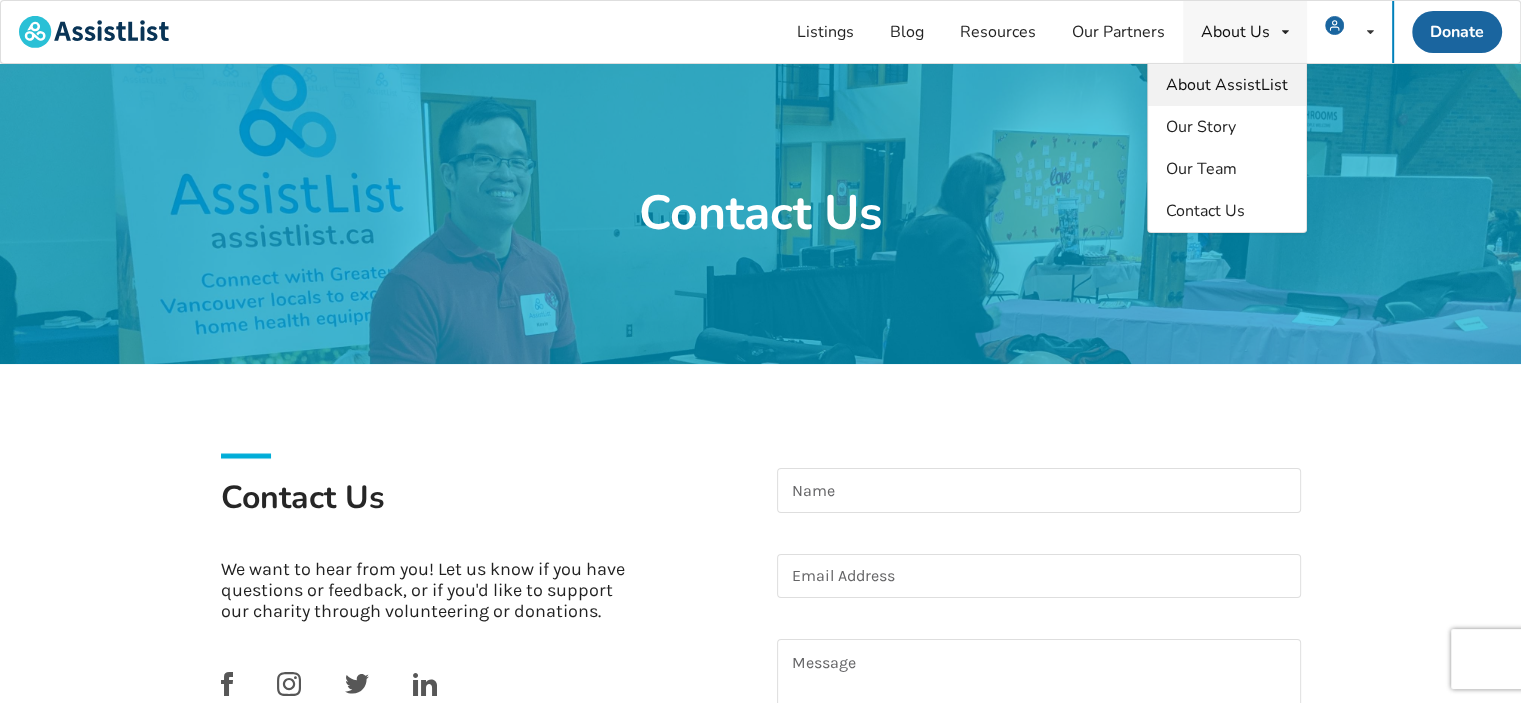click on "About AssistList" at bounding box center (1227, 85) 